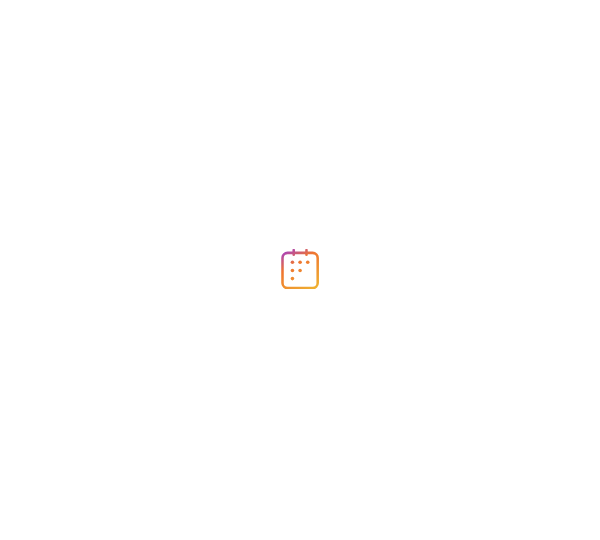 scroll, scrollTop: 0, scrollLeft: 0, axis: both 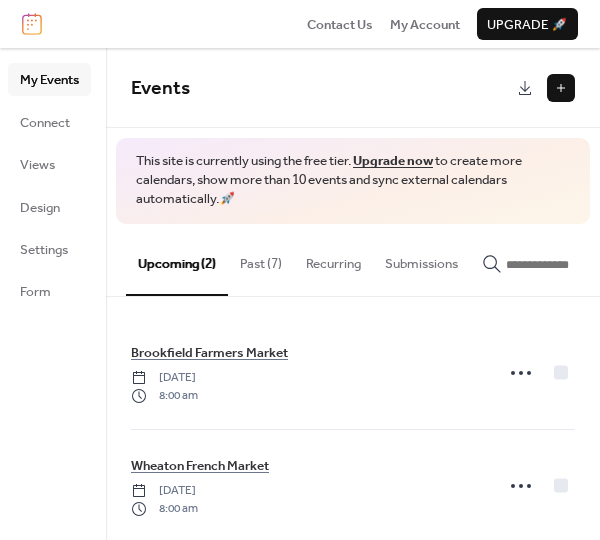 click on "Past  (7)" at bounding box center [261, 259] 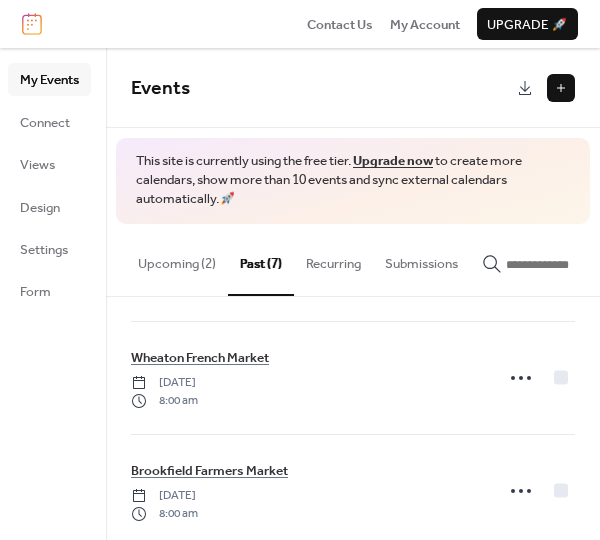 scroll, scrollTop: 591, scrollLeft: 0, axis: vertical 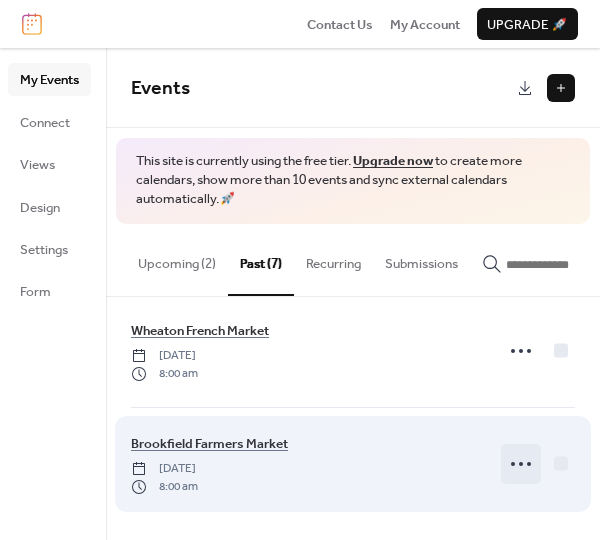 click 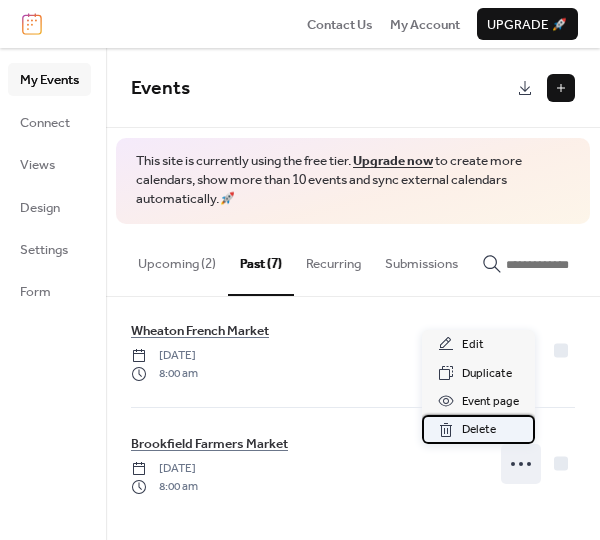 click on "Delete" at bounding box center (478, 429) 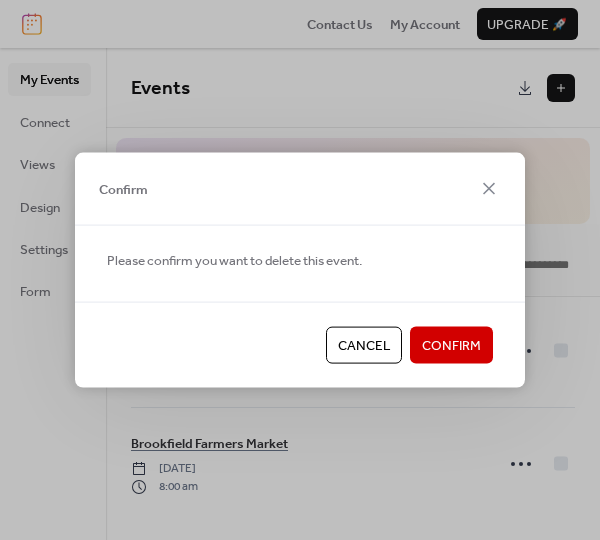 click on "Confirm" at bounding box center (451, 346) 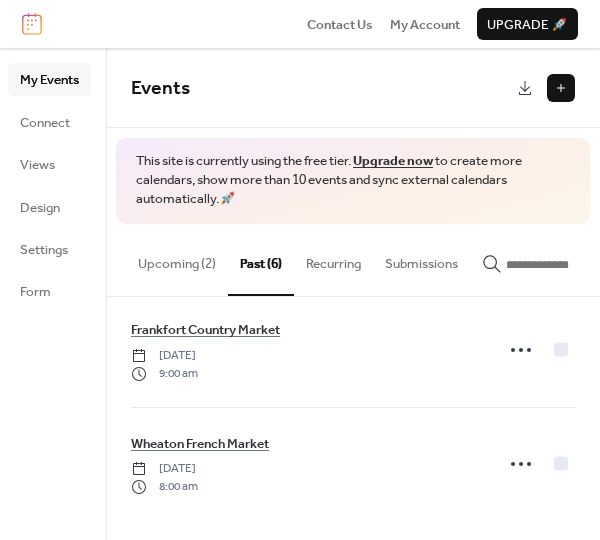 scroll, scrollTop: 478, scrollLeft: 0, axis: vertical 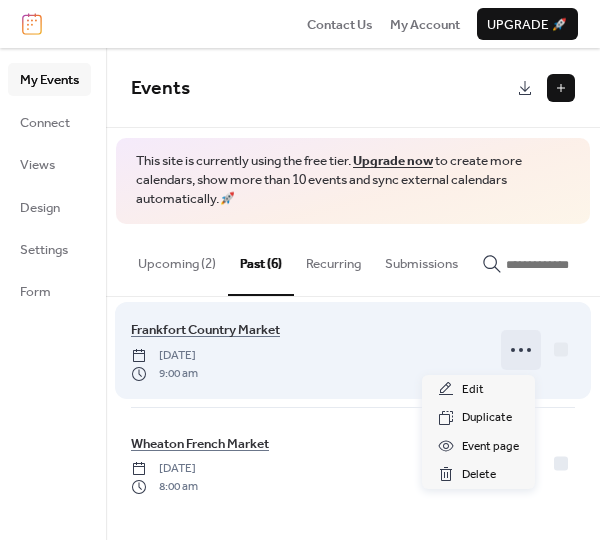 click 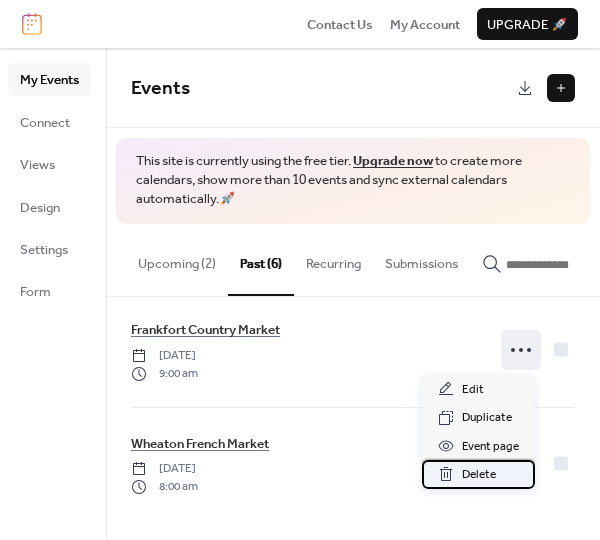 click on "Delete" at bounding box center [478, 474] 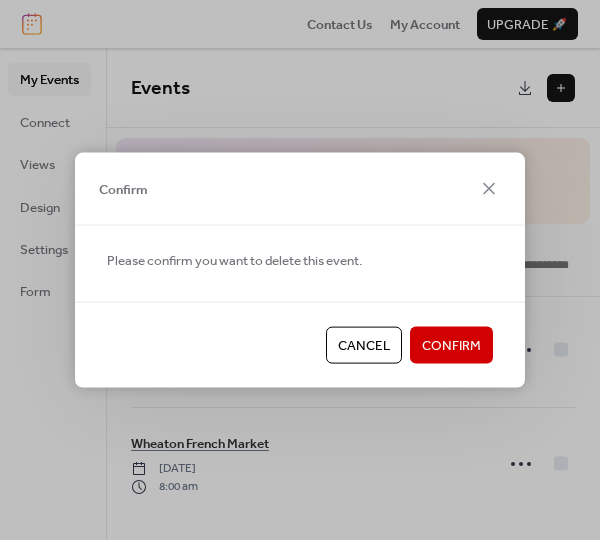 click on "Confirm" at bounding box center (451, 346) 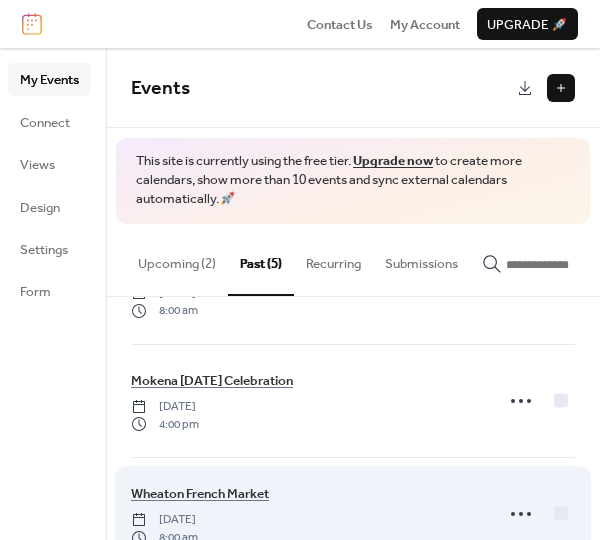 scroll, scrollTop: 366, scrollLeft: 0, axis: vertical 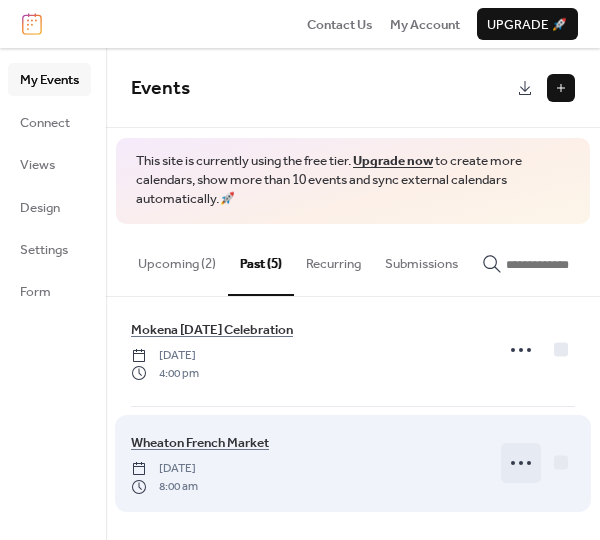 click 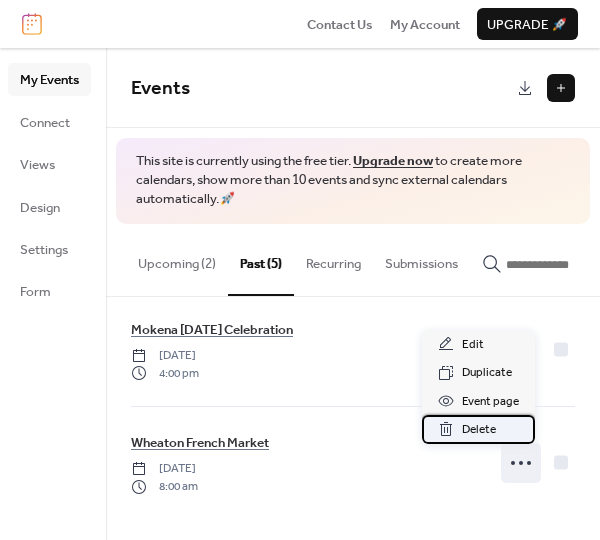 click on "Delete" at bounding box center [479, 430] 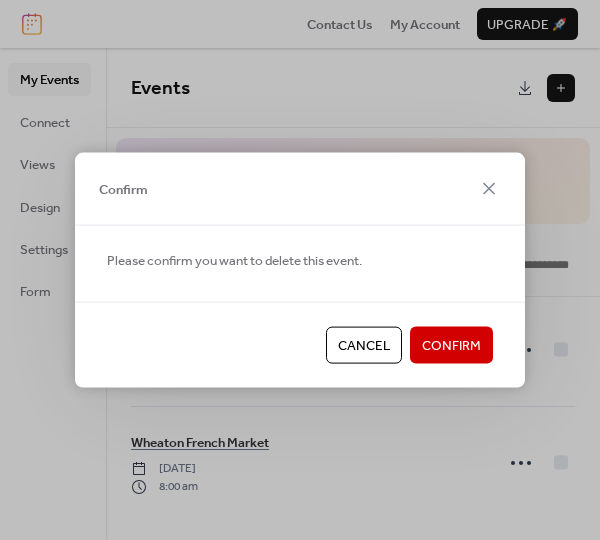 click on "Confirm" at bounding box center [451, 346] 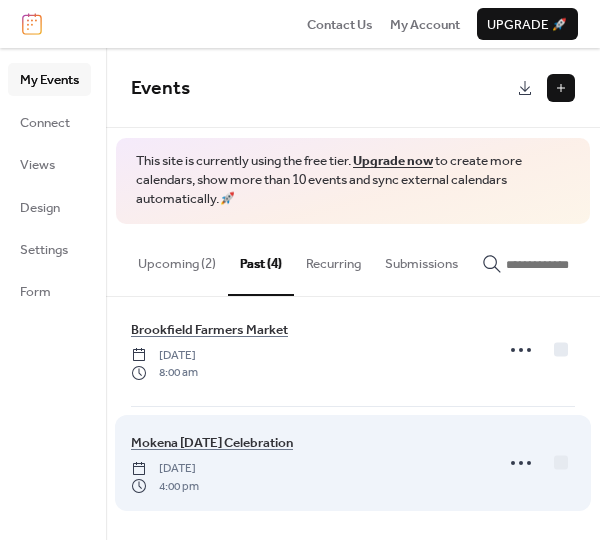 scroll, scrollTop: 252, scrollLeft: 0, axis: vertical 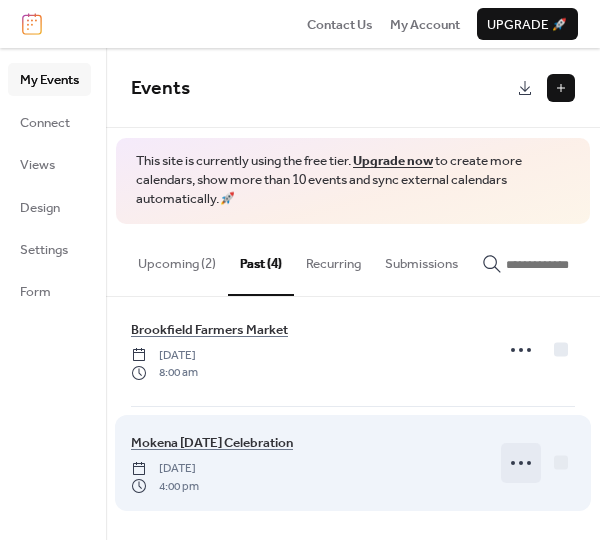 click 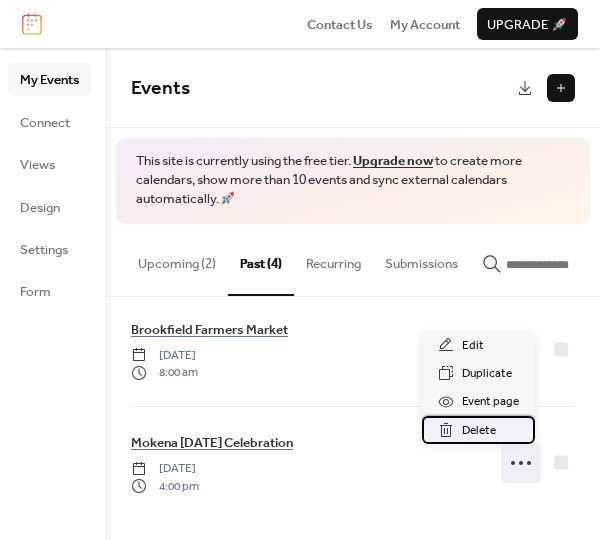 click on "Delete" at bounding box center [479, 431] 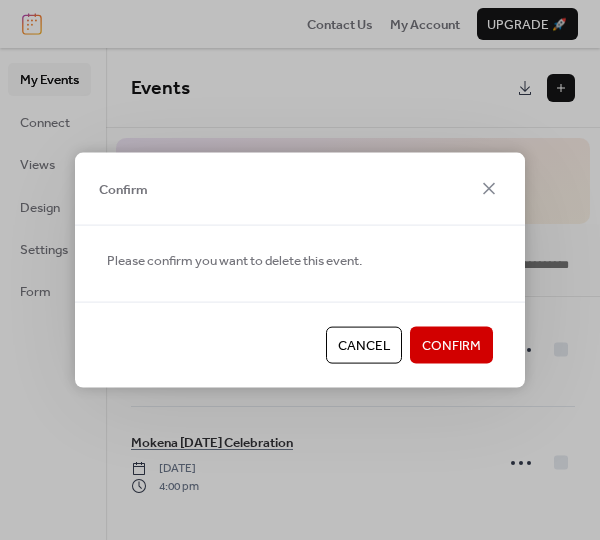click on "Confirm" at bounding box center [451, 346] 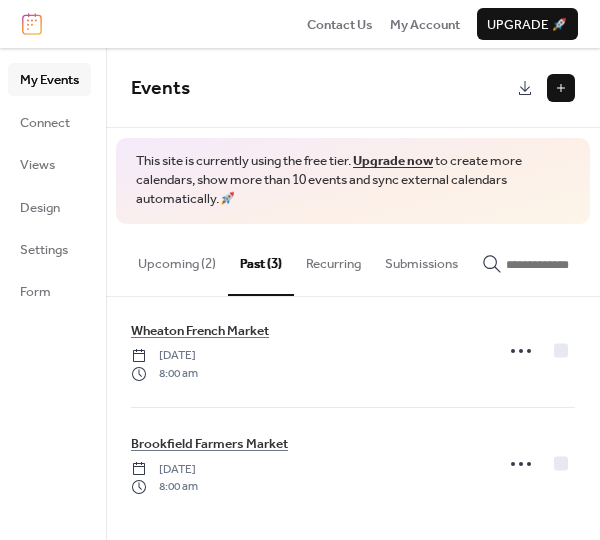 scroll, scrollTop: 140, scrollLeft: 0, axis: vertical 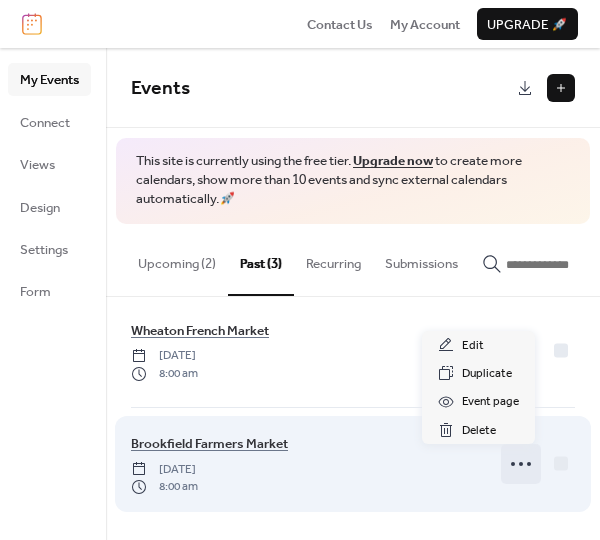 click 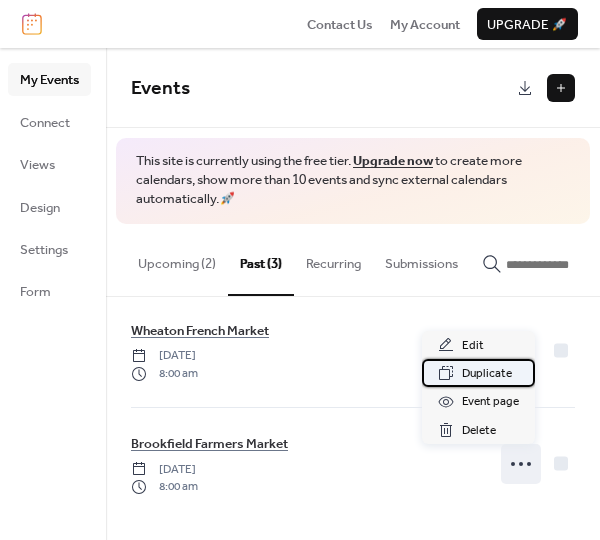 click on "Duplicate" at bounding box center [487, 374] 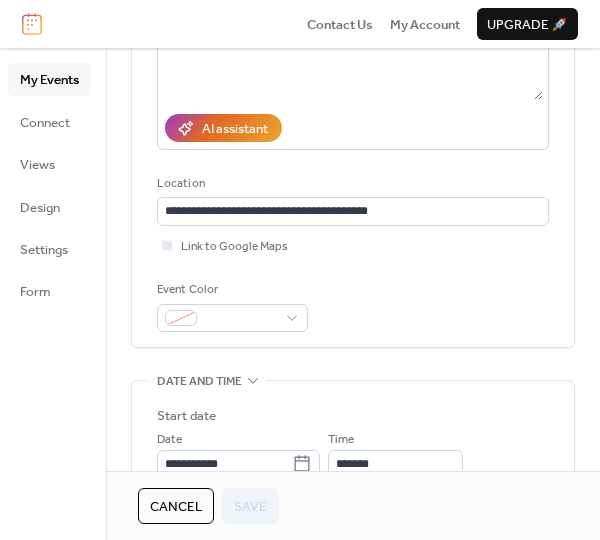 scroll, scrollTop: 400, scrollLeft: 0, axis: vertical 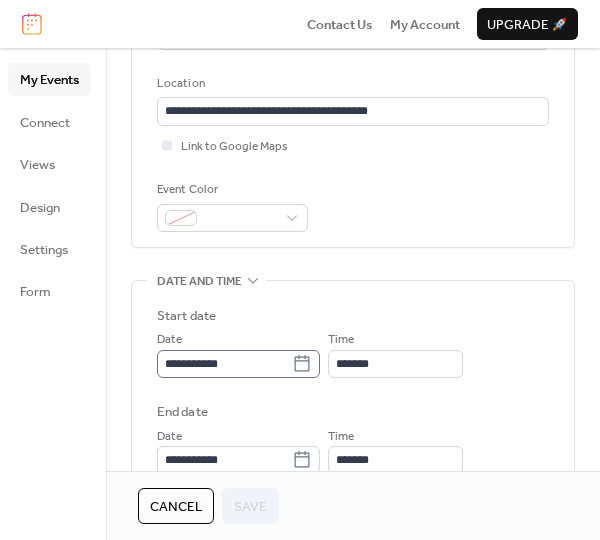 click 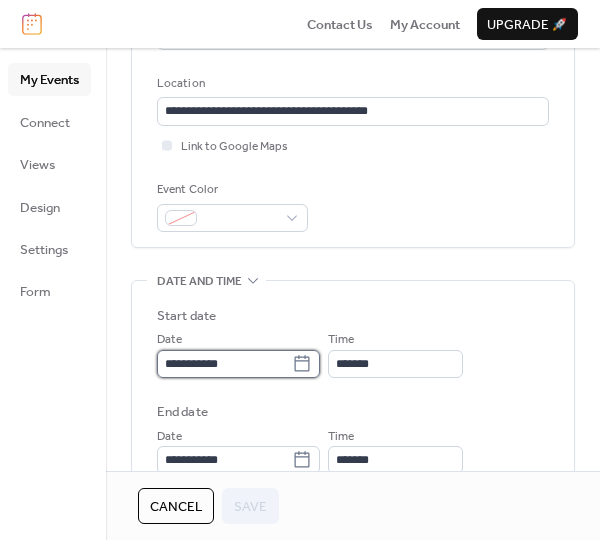 click on "**********" at bounding box center [224, 364] 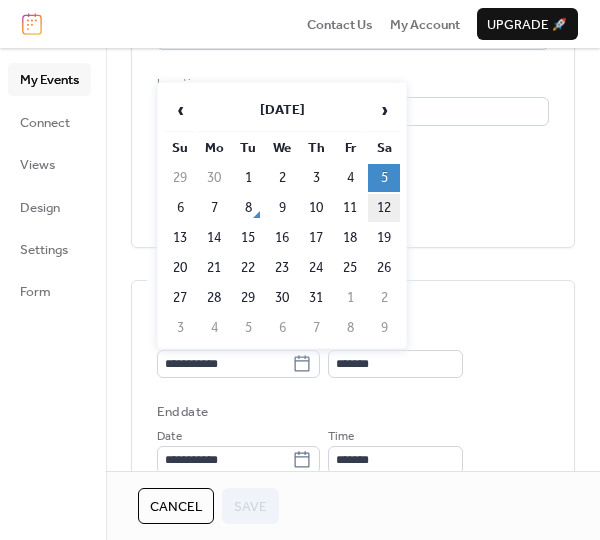click on "12" at bounding box center (384, 208) 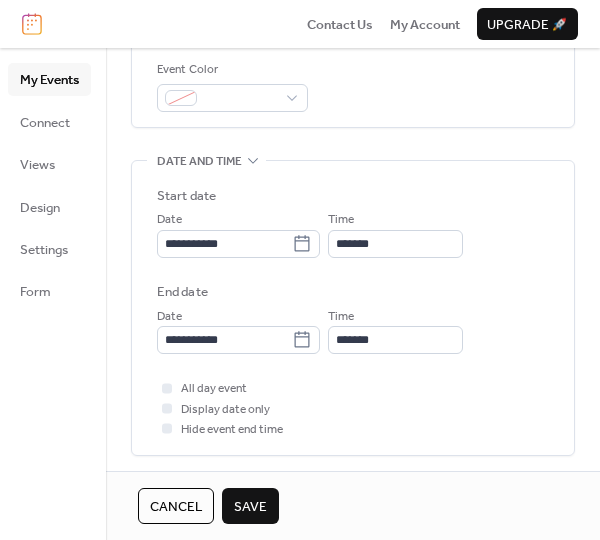 scroll, scrollTop: 600, scrollLeft: 0, axis: vertical 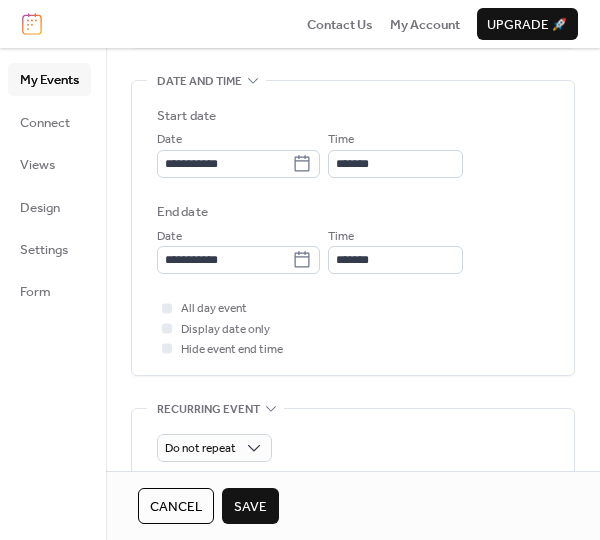 click on "Save" at bounding box center (250, 507) 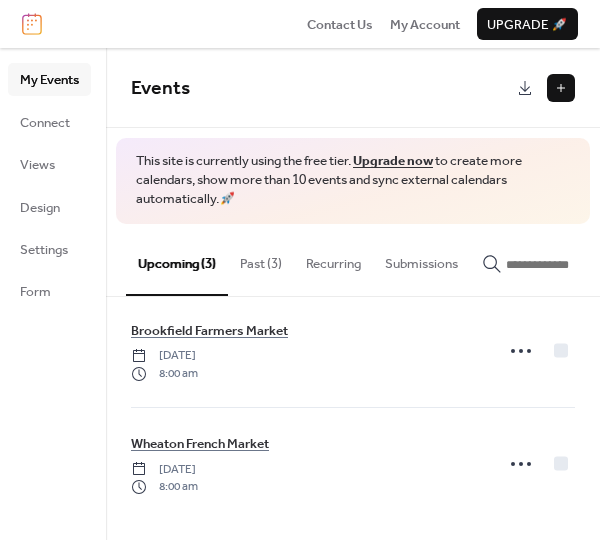 scroll, scrollTop: 140, scrollLeft: 0, axis: vertical 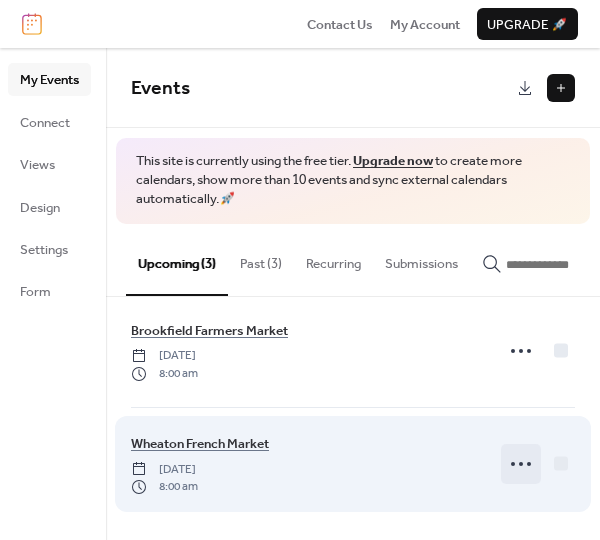 click 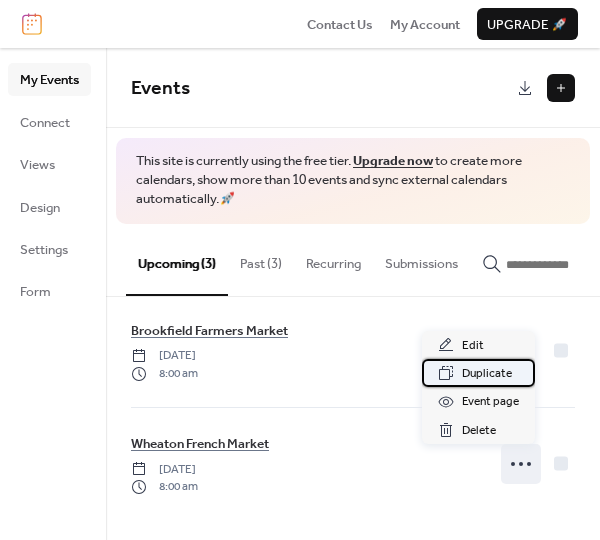 click on "Duplicate" at bounding box center [487, 374] 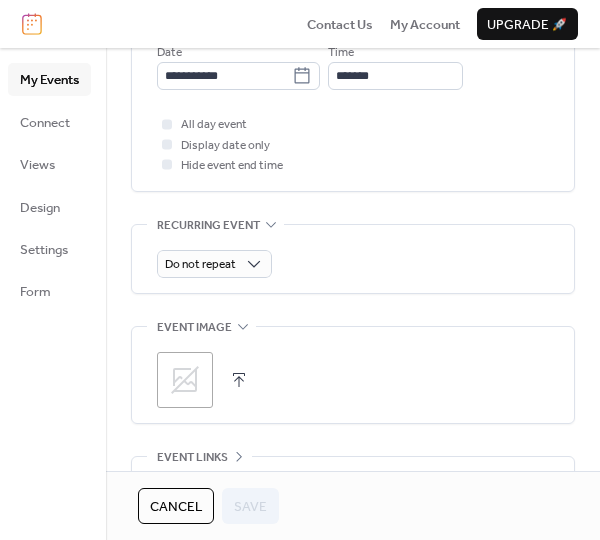 scroll, scrollTop: 474, scrollLeft: 0, axis: vertical 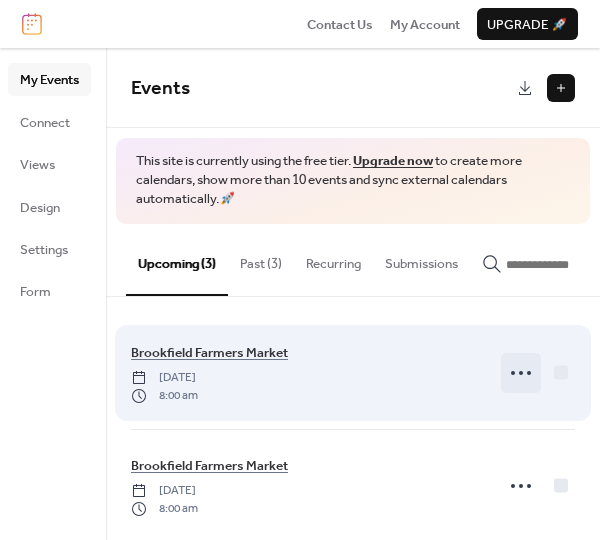 click 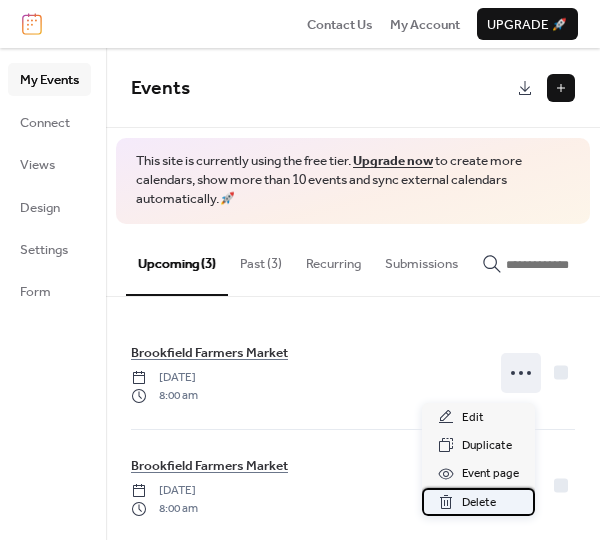 click on "Delete" at bounding box center [478, 502] 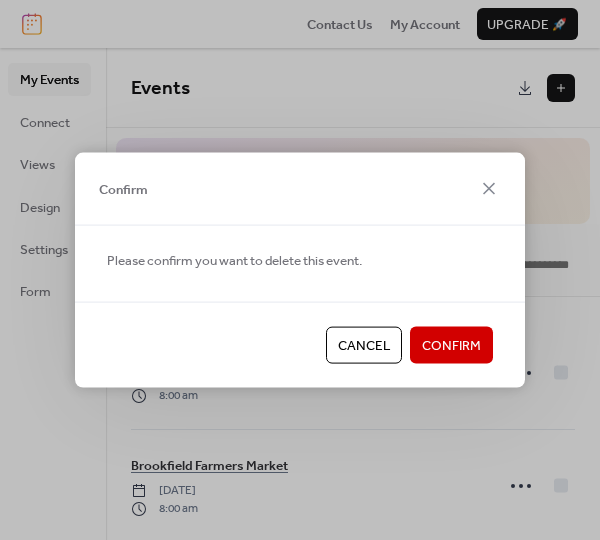 click on "Confirm" at bounding box center (451, 345) 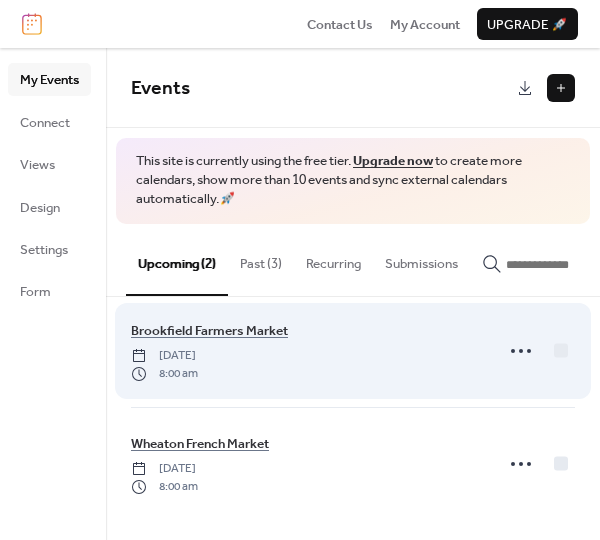 scroll, scrollTop: 0, scrollLeft: 0, axis: both 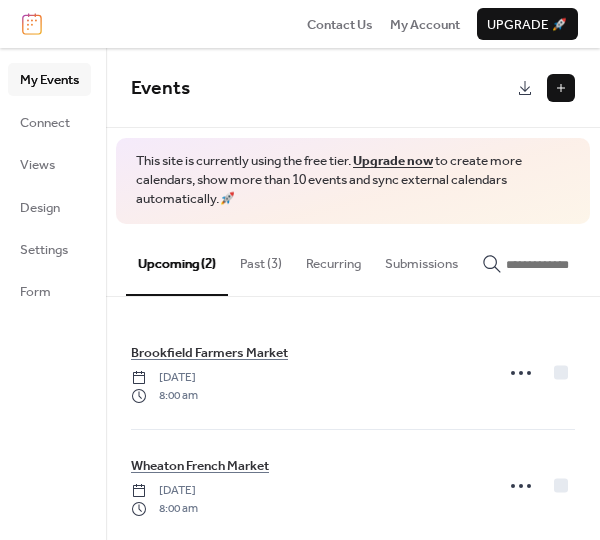 click on "Past  (3)" at bounding box center [261, 259] 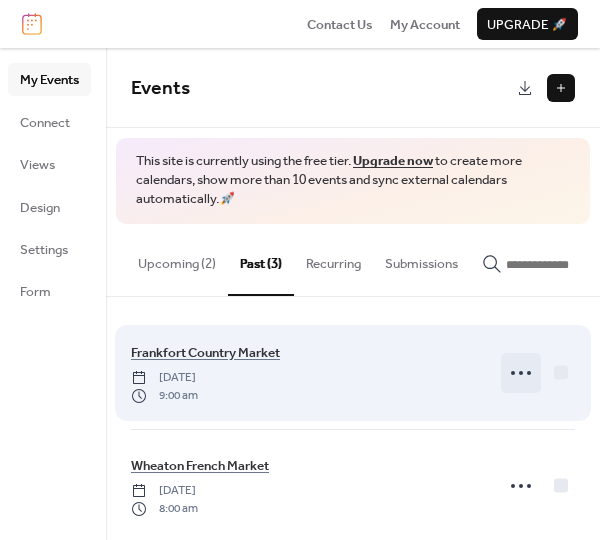 click 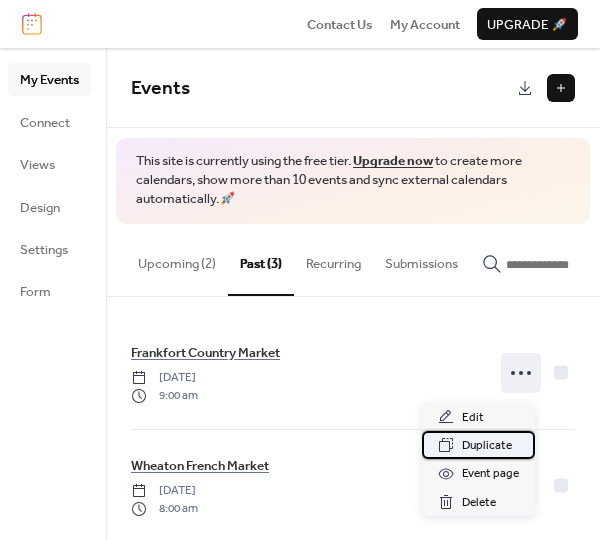 click on "Duplicate" at bounding box center (487, 446) 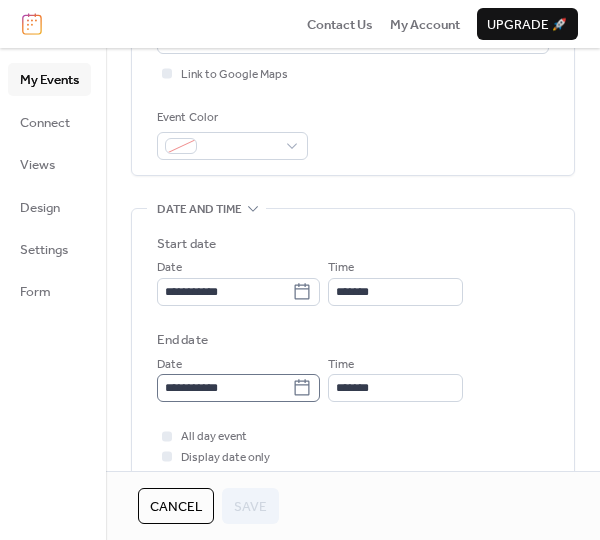 scroll, scrollTop: 500, scrollLeft: 0, axis: vertical 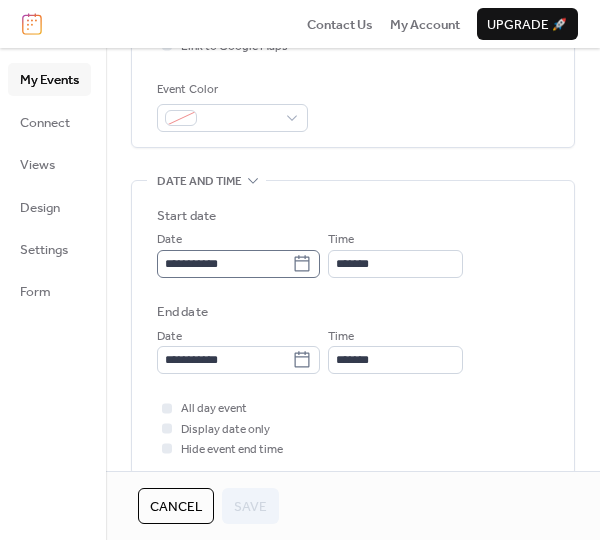 click 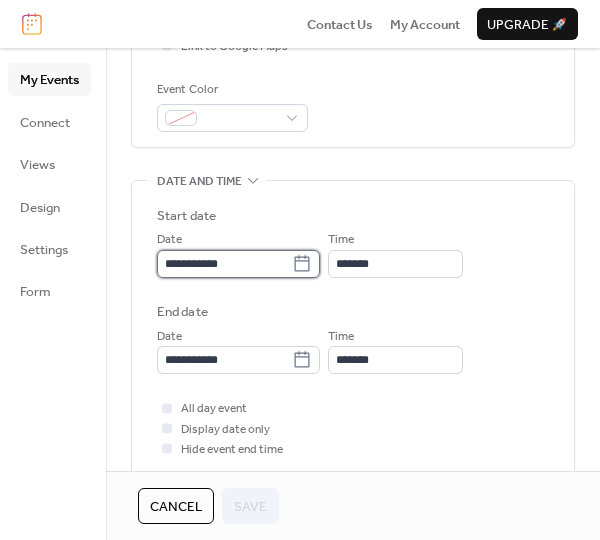 click on "**********" at bounding box center (224, 264) 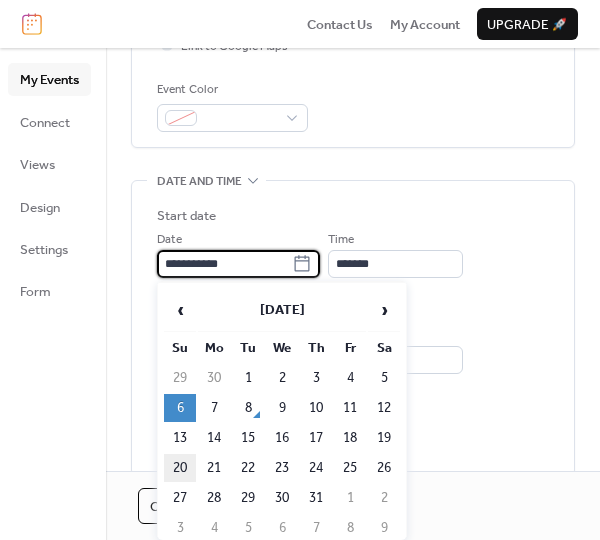 click on "20" at bounding box center (180, 468) 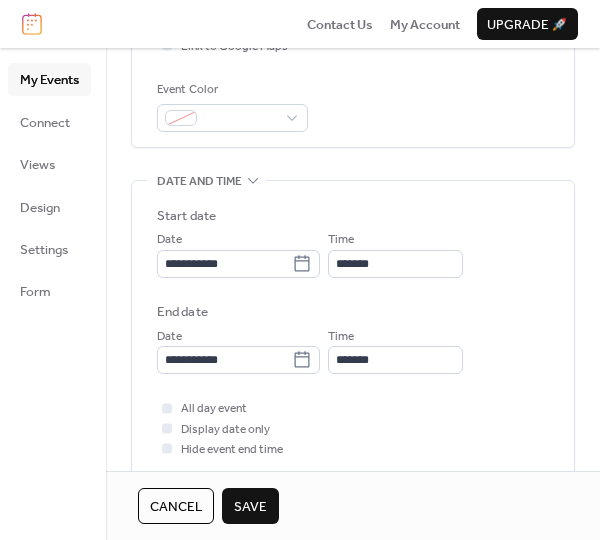 click on "Save" at bounding box center [250, 506] 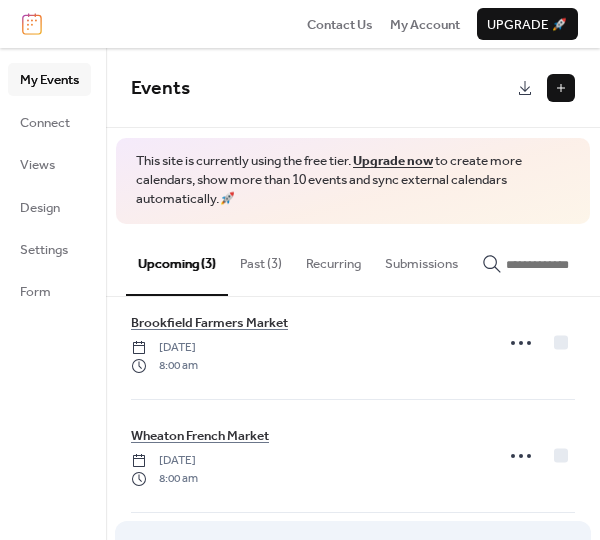 scroll, scrollTop: 0, scrollLeft: 0, axis: both 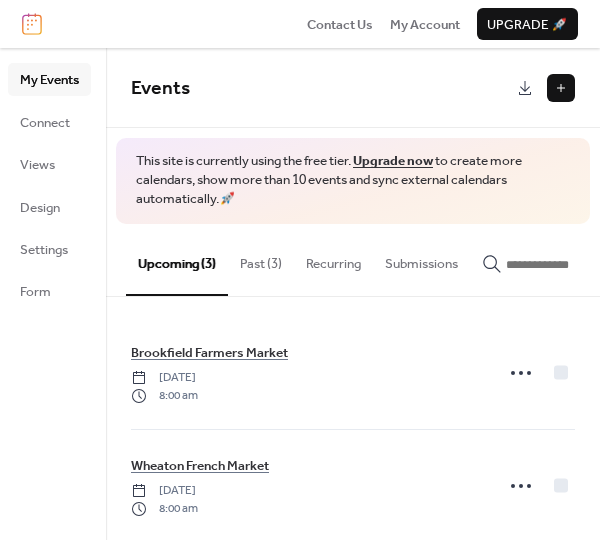 click on "Past  (3)" at bounding box center [261, 259] 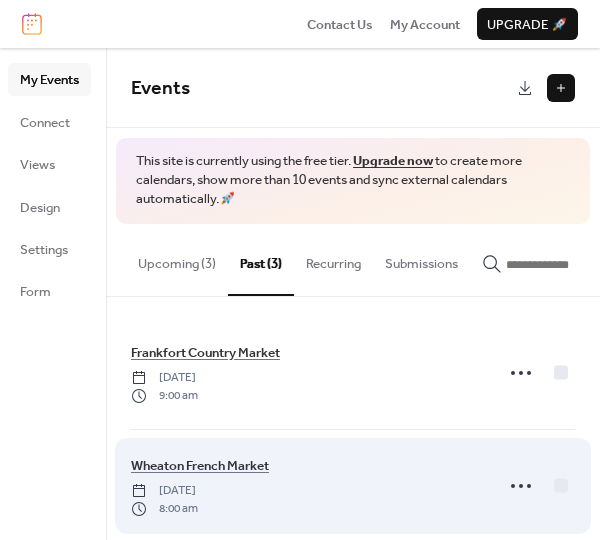 scroll, scrollTop: 140, scrollLeft: 0, axis: vertical 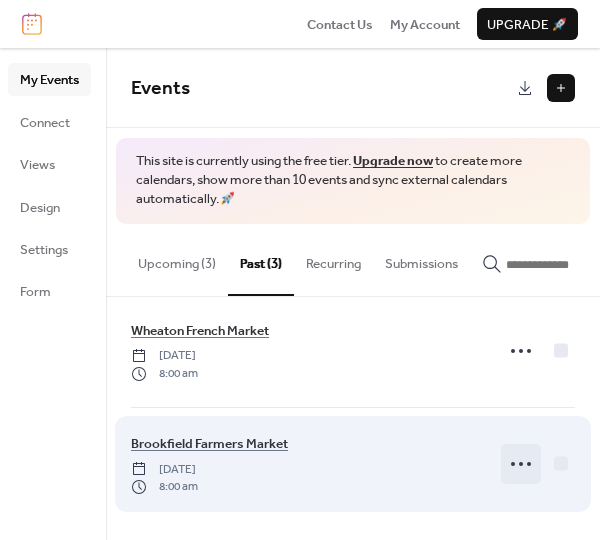 click 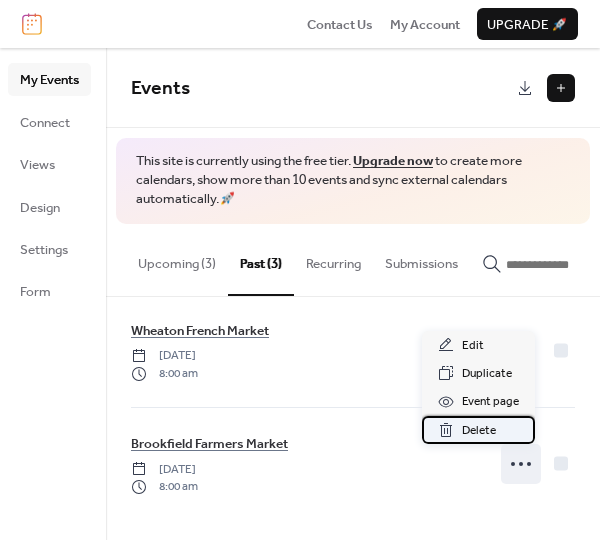 click on "Delete" at bounding box center [479, 431] 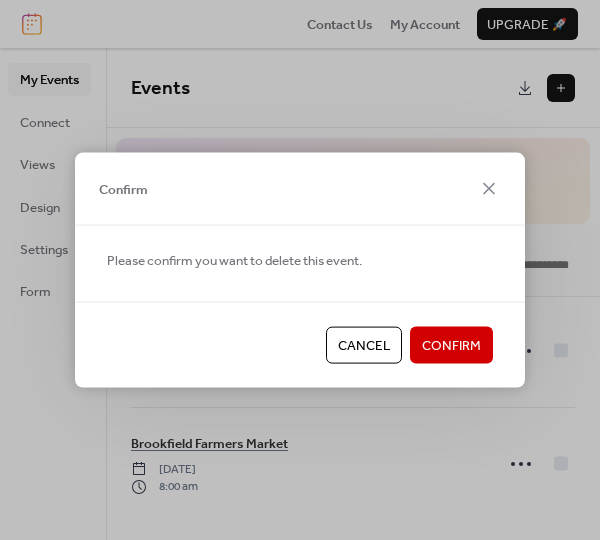 click on "Confirm" at bounding box center (451, 346) 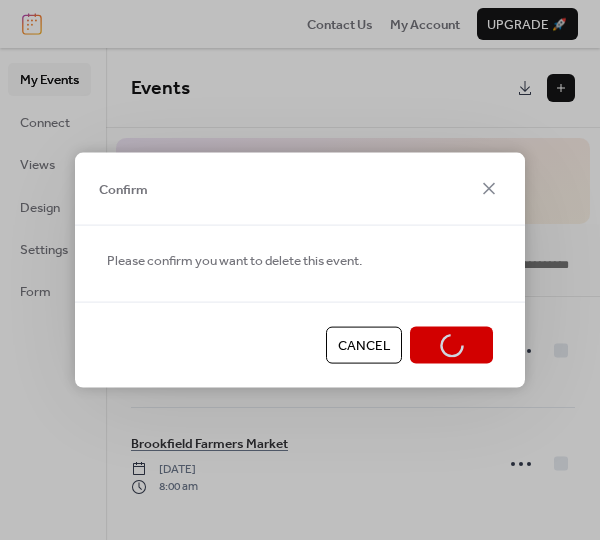 scroll, scrollTop: 27, scrollLeft: 0, axis: vertical 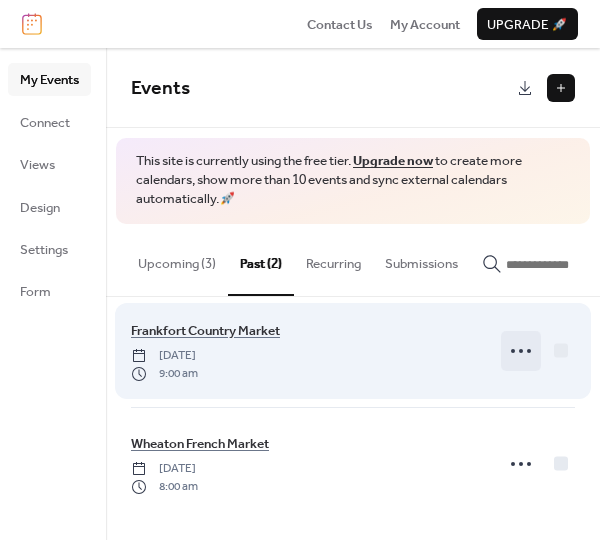 click 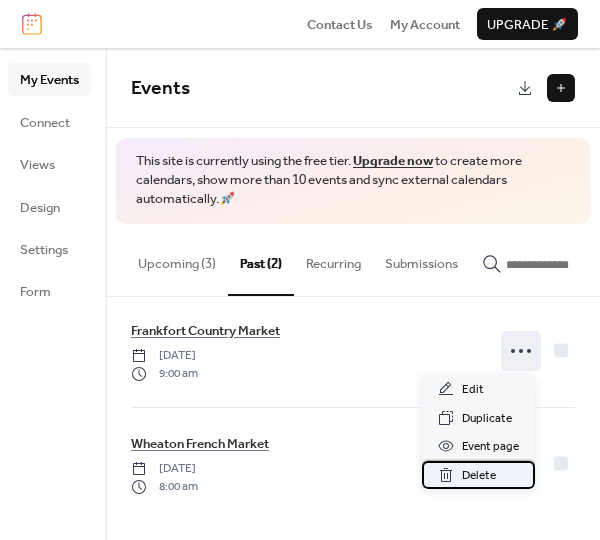 click on "Delete" at bounding box center (478, 475) 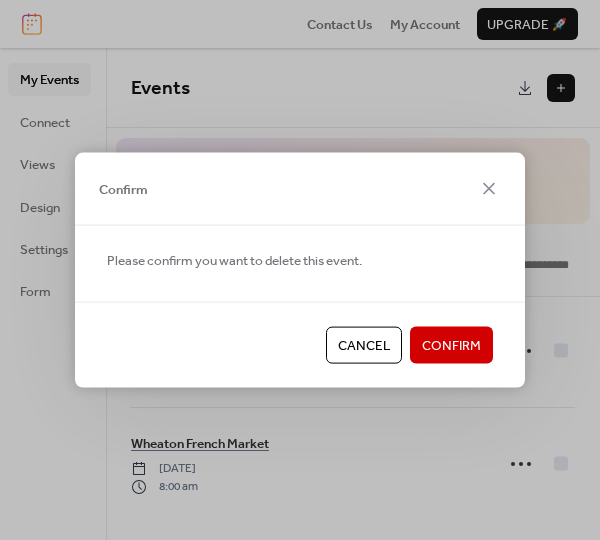click on "Confirm" at bounding box center (451, 346) 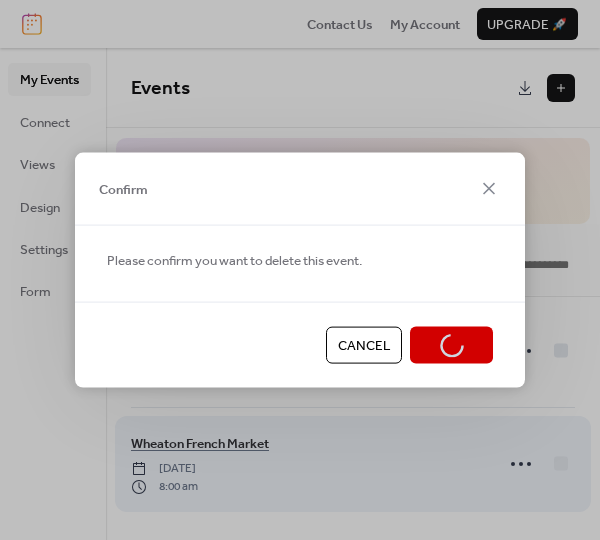 scroll, scrollTop: 0, scrollLeft: 0, axis: both 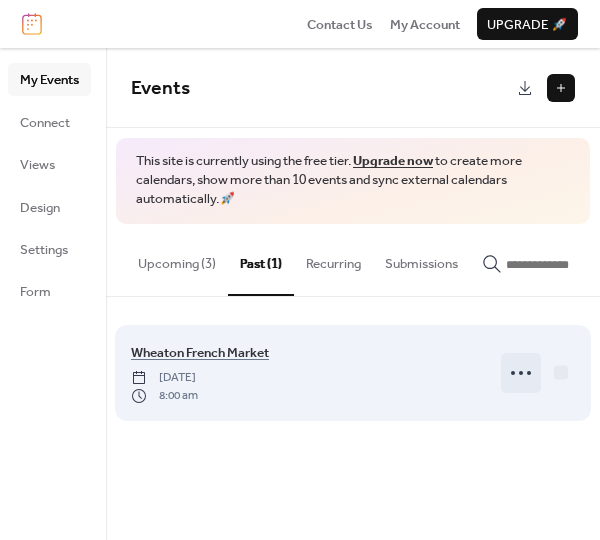 click 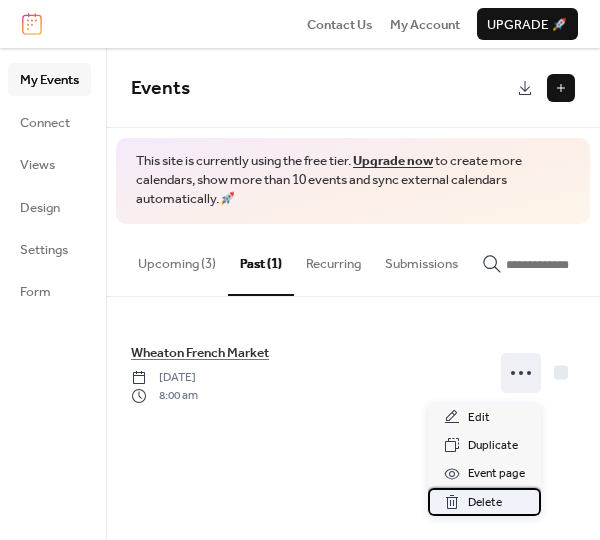 click on "Delete" at bounding box center (484, 502) 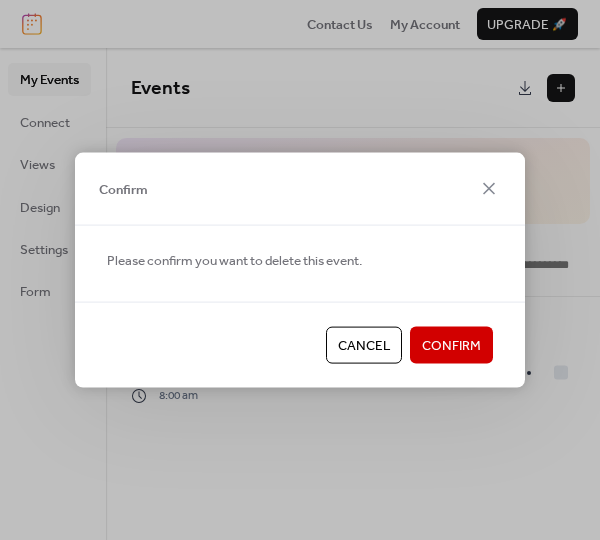 click on "Confirm" at bounding box center (451, 346) 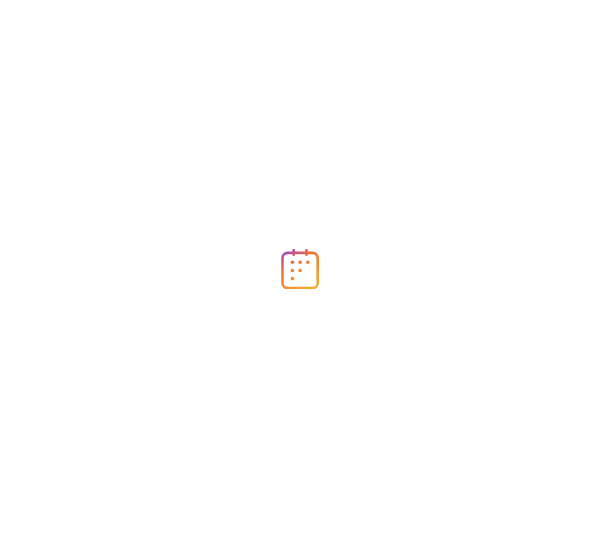 scroll, scrollTop: 0, scrollLeft: 0, axis: both 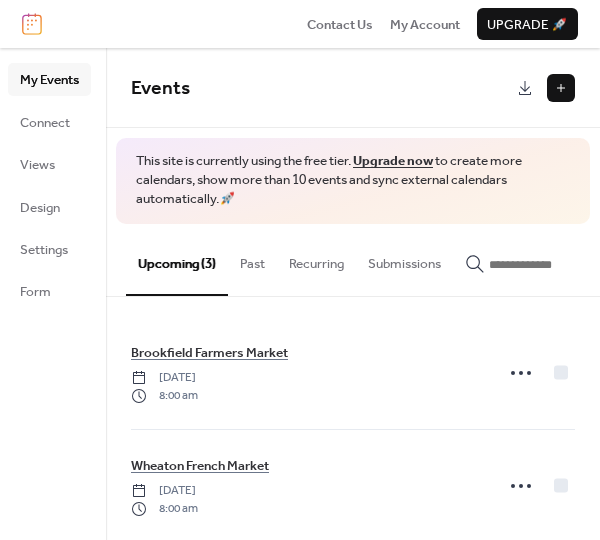 click at bounding box center (561, 88) 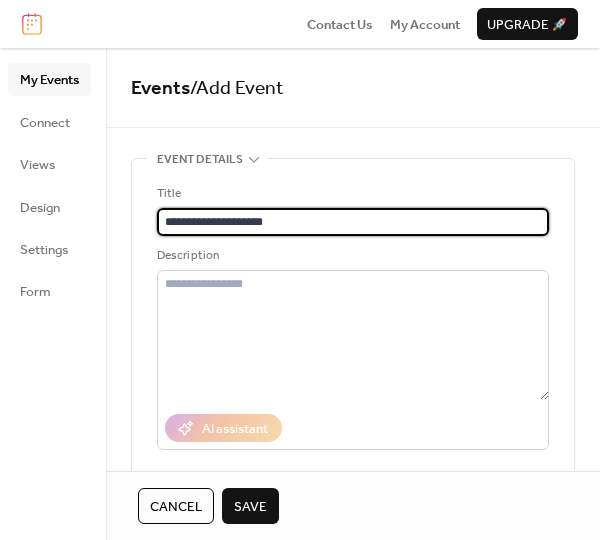 drag, startPoint x: 304, startPoint y: 220, endPoint x: 257, endPoint y: 223, distance: 47.095646 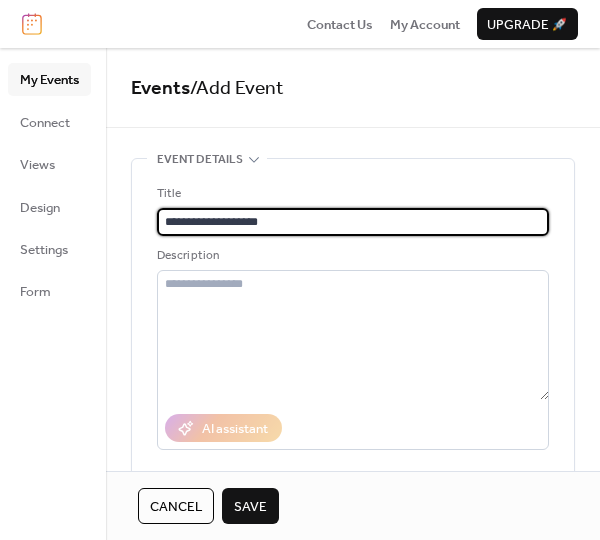 type on "**********" 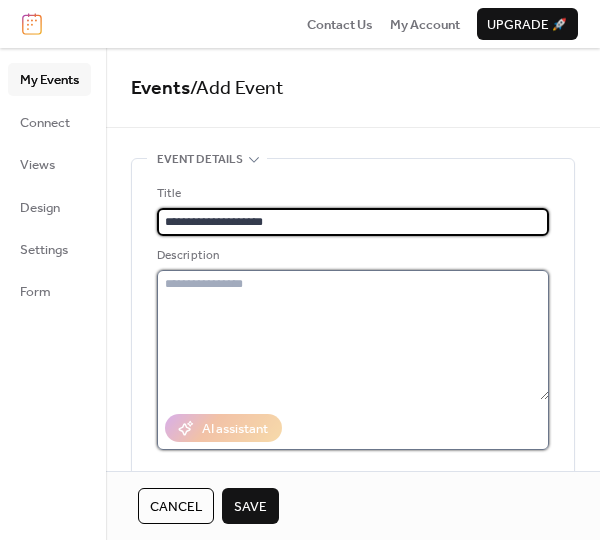 click at bounding box center (353, 335) 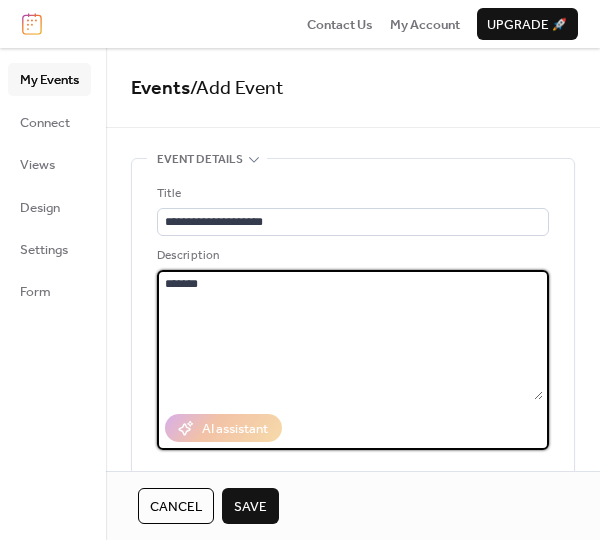 type on "*******" 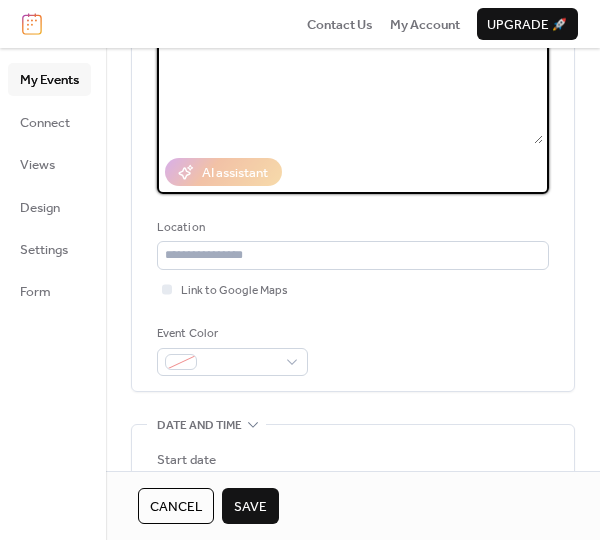 scroll, scrollTop: 300, scrollLeft: 0, axis: vertical 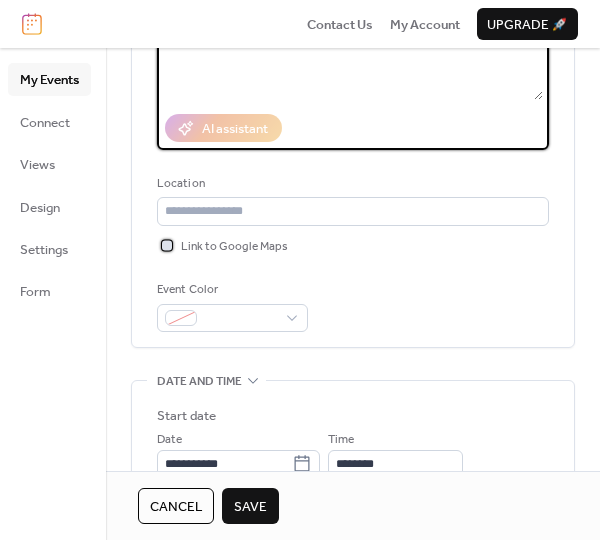 click at bounding box center (167, 245) 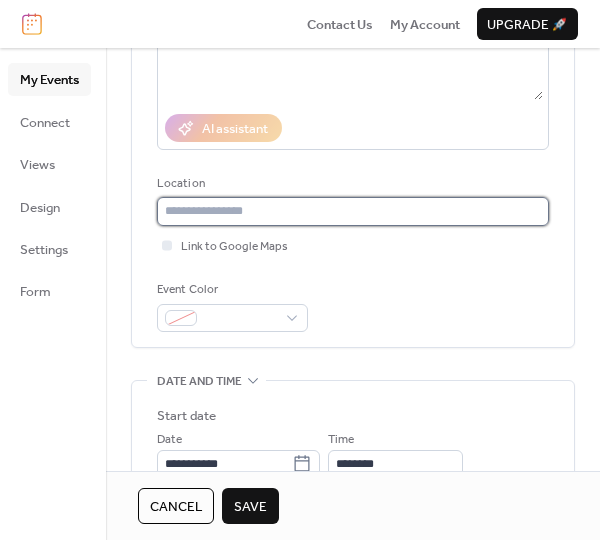 click at bounding box center (353, 211) 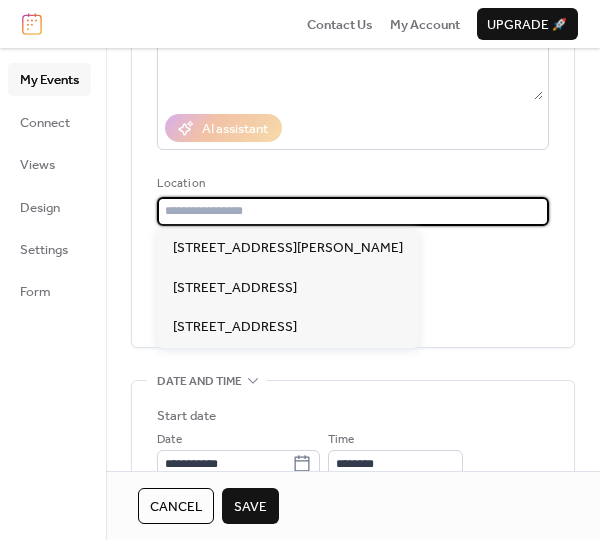 paste on "**********" 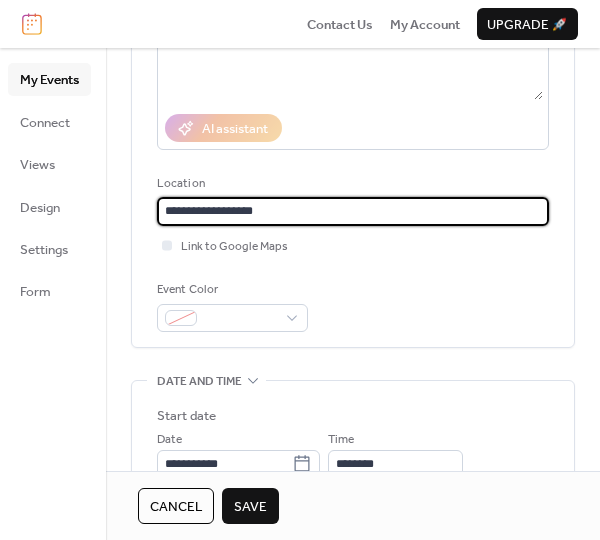 paste on "**********" 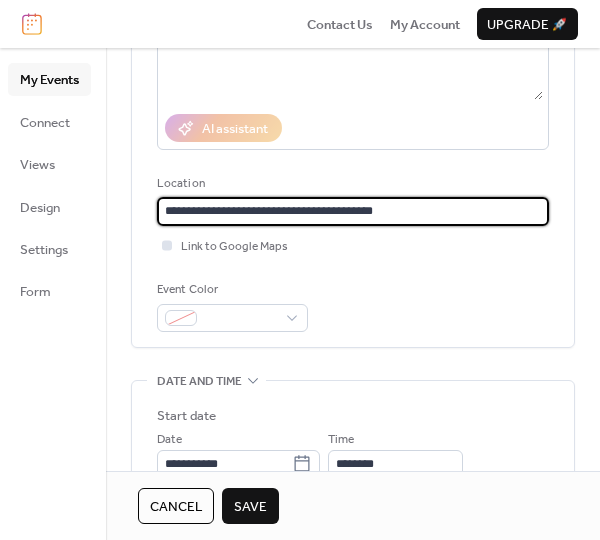 type on "**********" 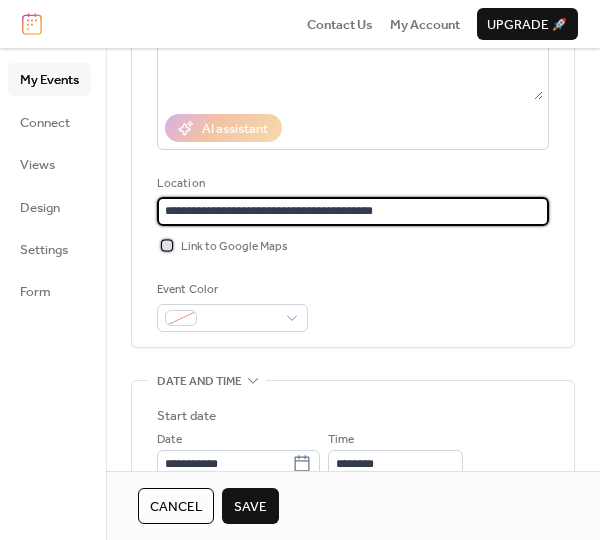 click at bounding box center (167, 245) 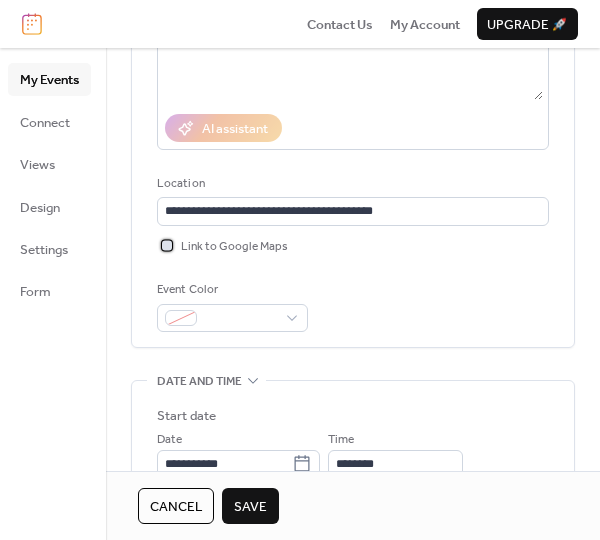 click at bounding box center (167, 245) 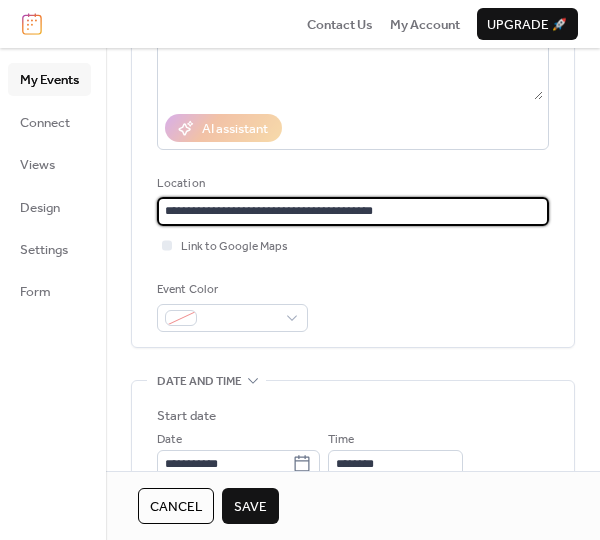 click on "**********" at bounding box center [353, 211] 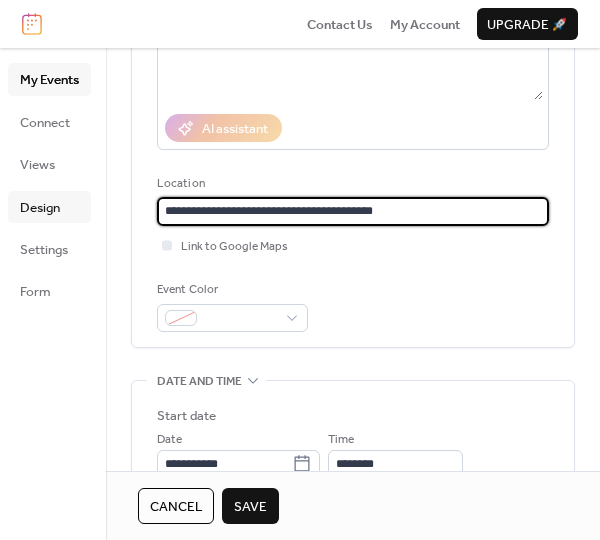 drag, startPoint x: 422, startPoint y: 217, endPoint x: 84, endPoint y: 209, distance: 338.09467 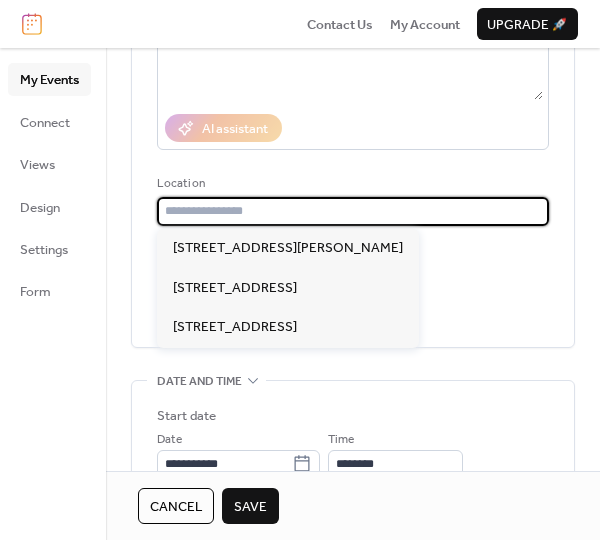 paste on "**********" 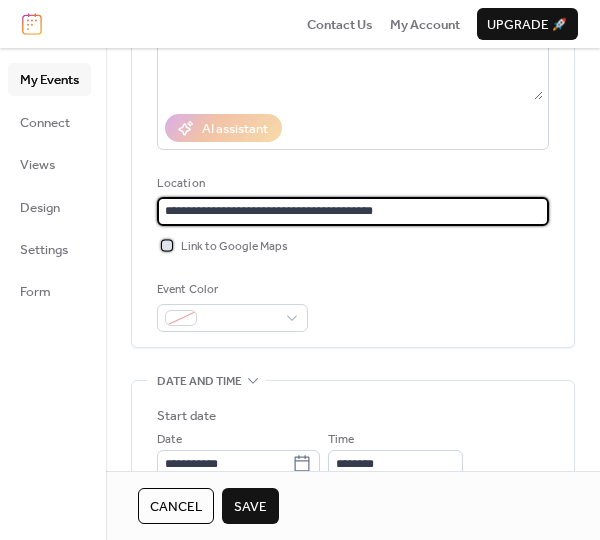 click on "Link to Google Maps" at bounding box center [234, 247] 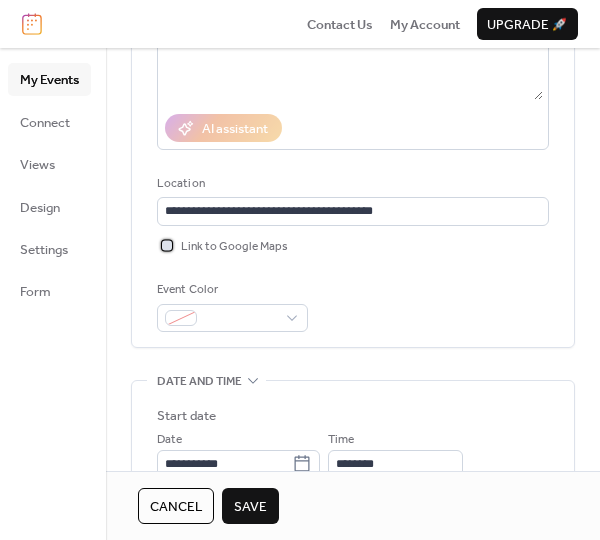 click at bounding box center [167, 245] 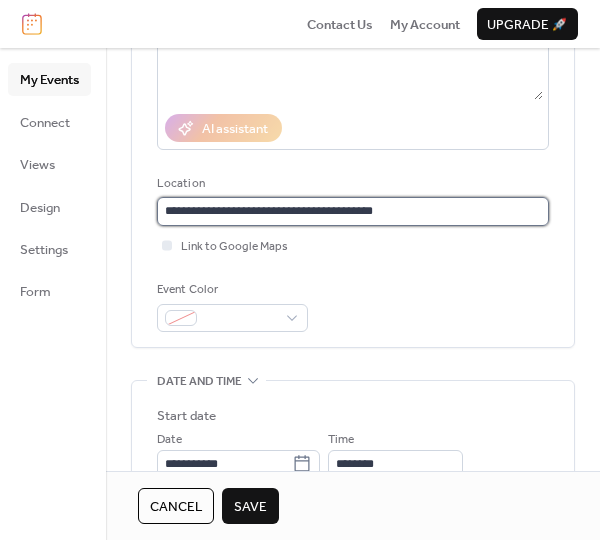 click on "**********" at bounding box center (353, 211) 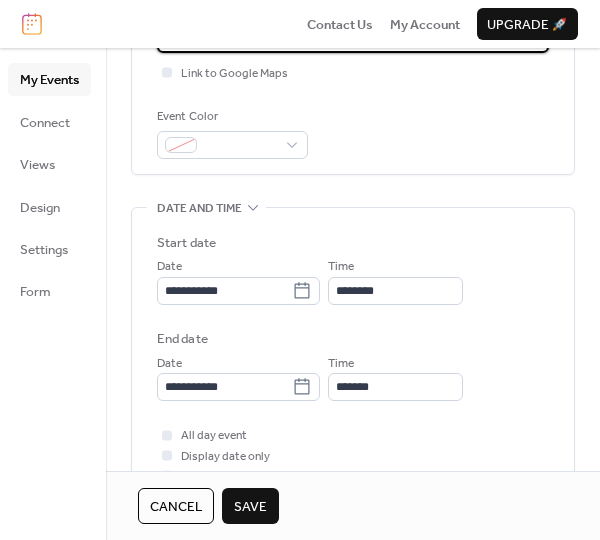 scroll, scrollTop: 500, scrollLeft: 0, axis: vertical 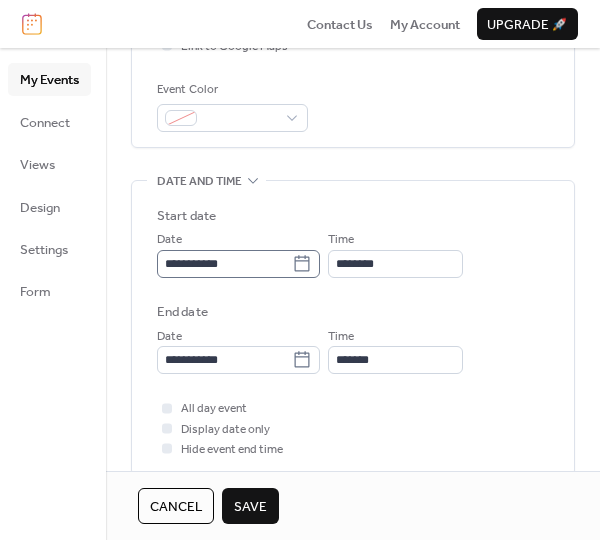 click 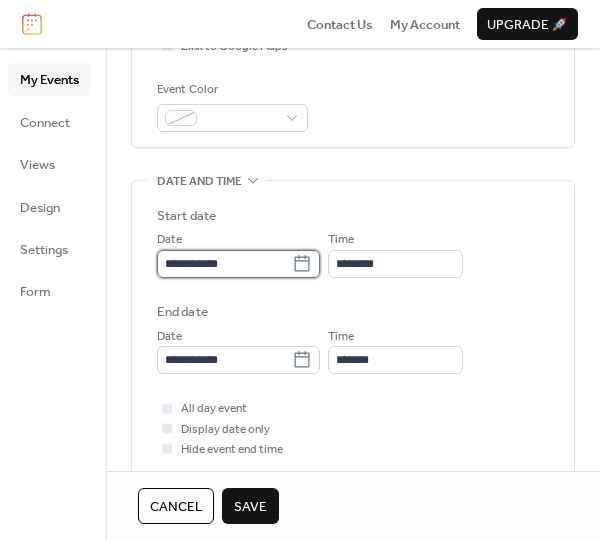 click on "**********" at bounding box center (224, 264) 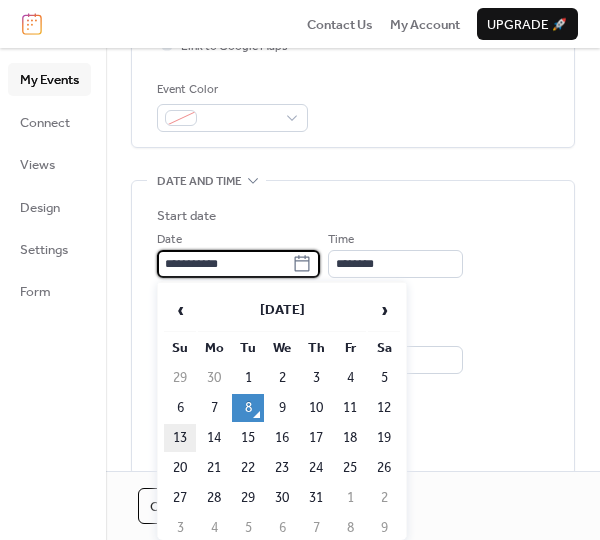 click on "13" at bounding box center [180, 438] 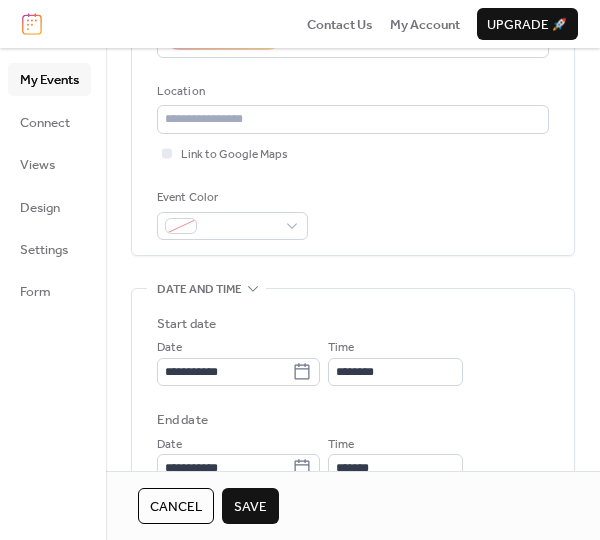 scroll, scrollTop: 200, scrollLeft: 0, axis: vertical 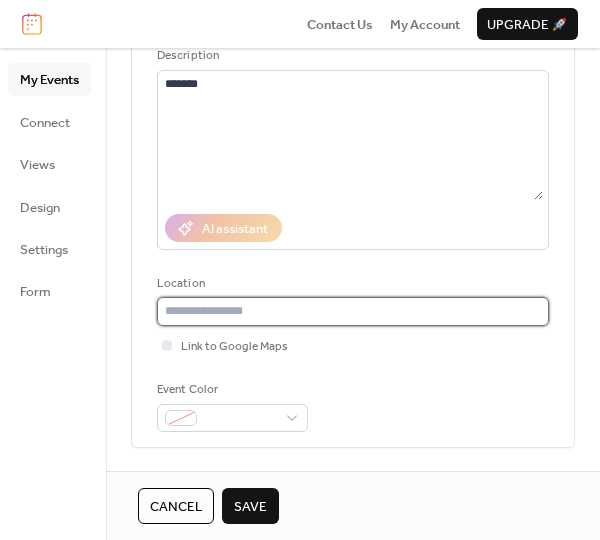 click at bounding box center [353, 311] 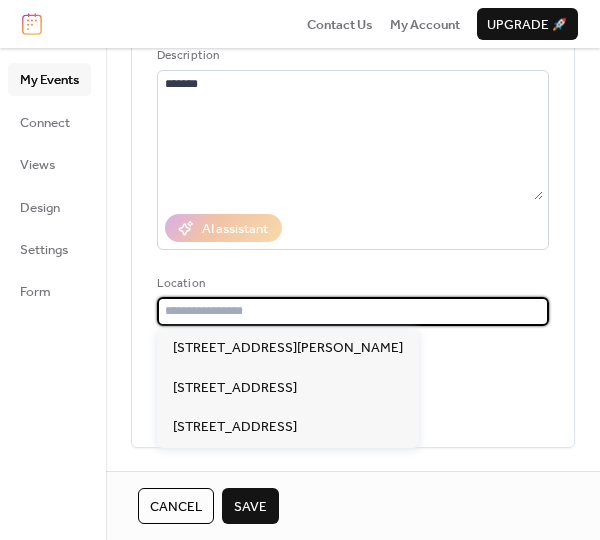 paste on "**********" 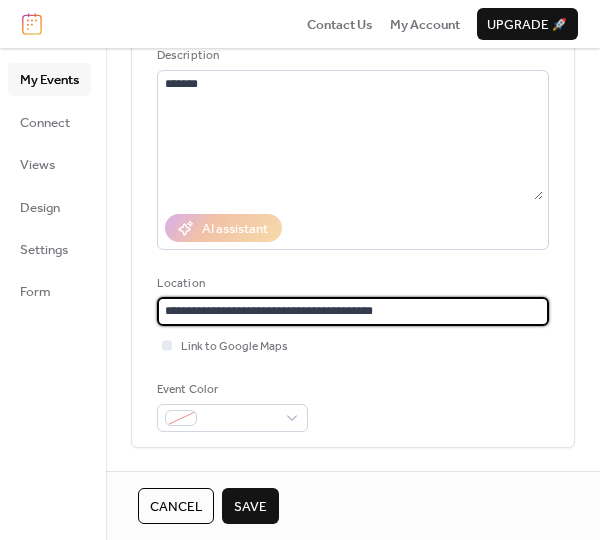 type on "**********" 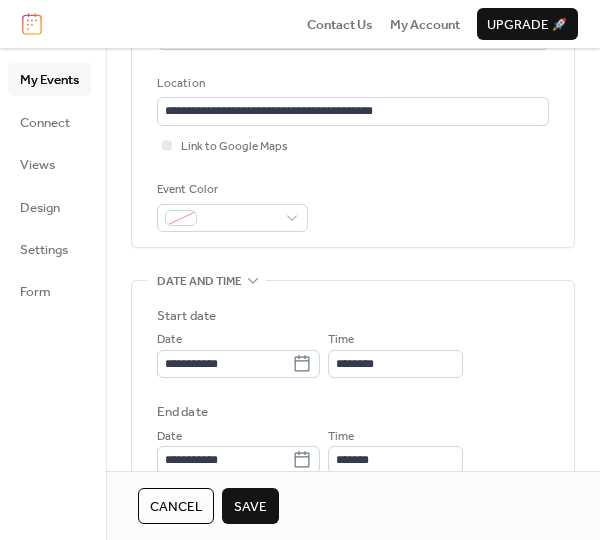 scroll, scrollTop: 0, scrollLeft: 0, axis: both 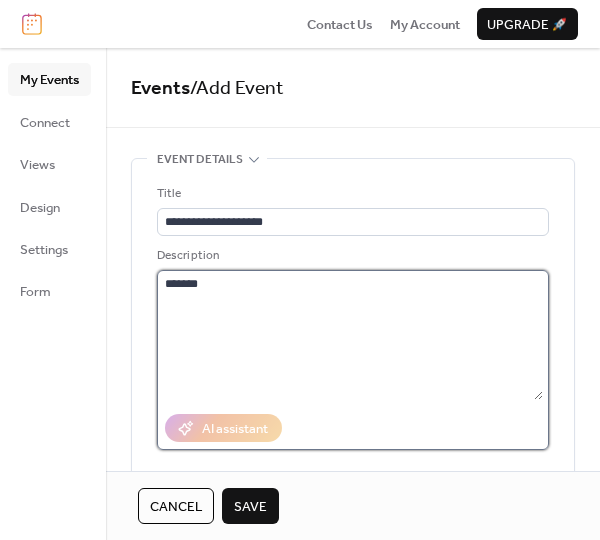 click on "*******" at bounding box center (350, 335) 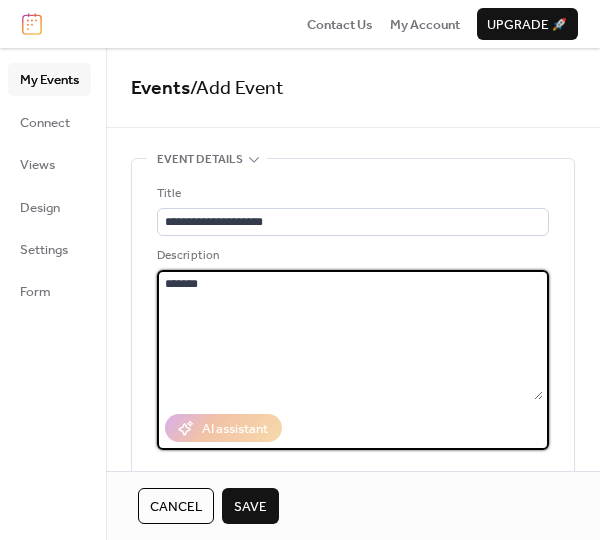 scroll, scrollTop: 400, scrollLeft: 0, axis: vertical 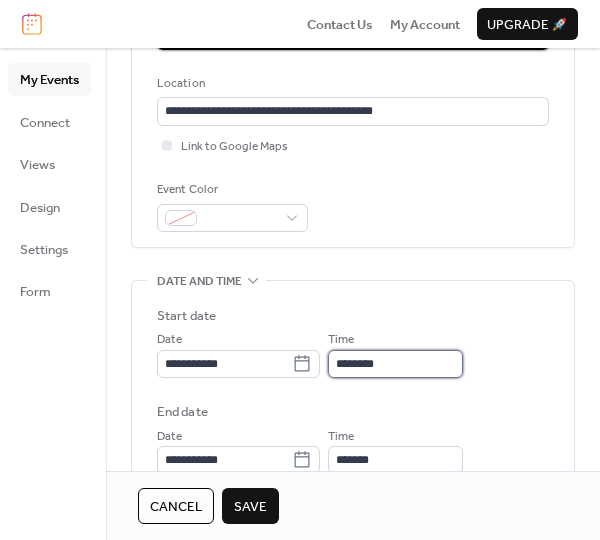 click on "********" at bounding box center (395, 364) 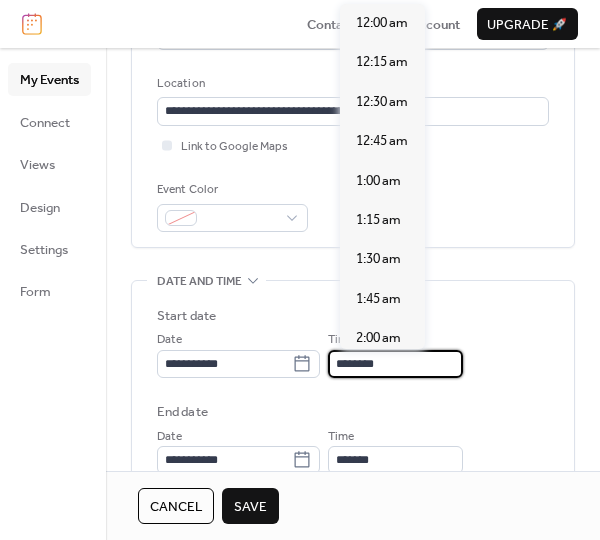 scroll, scrollTop: 1907, scrollLeft: 0, axis: vertical 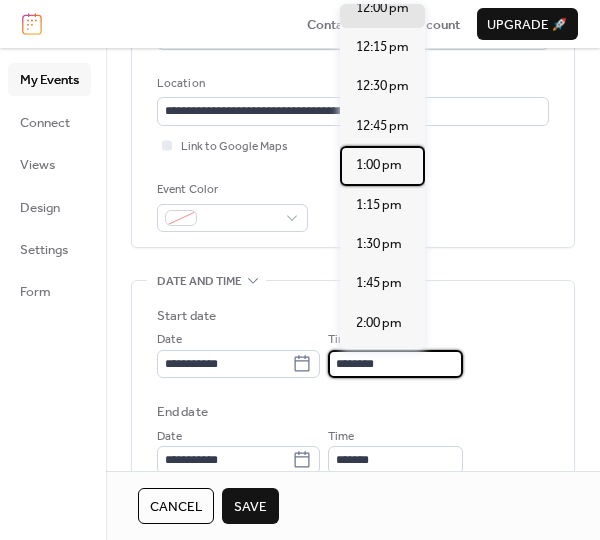 click on "1:00 pm" at bounding box center (379, 165) 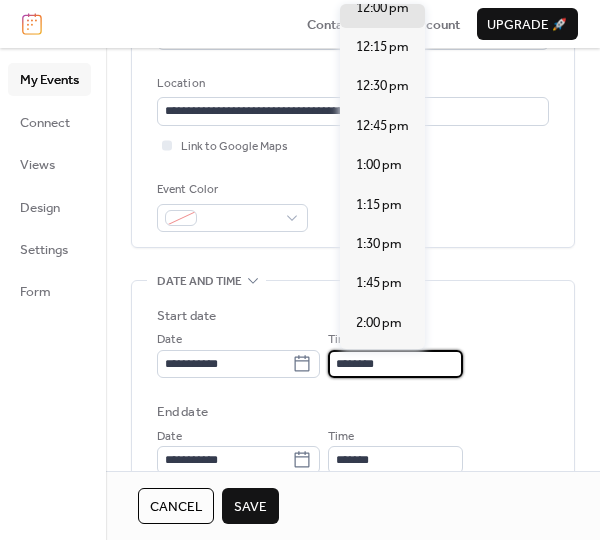 type on "*******" 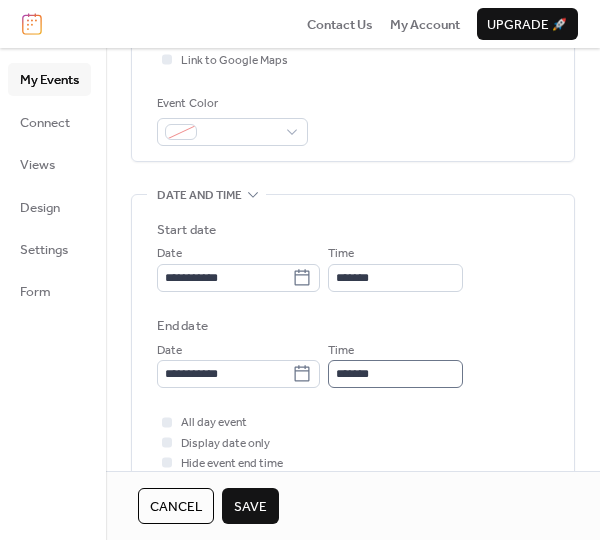 scroll, scrollTop: 500, scrollLeft: 0, axis: vertical 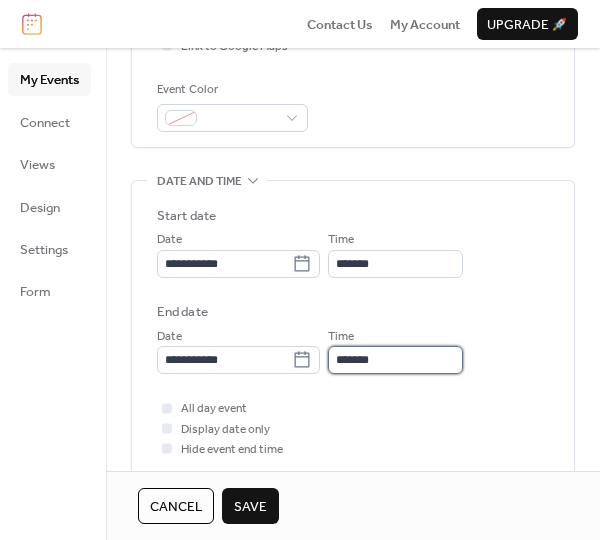 click on "*******" at bounding box center (395, 360) 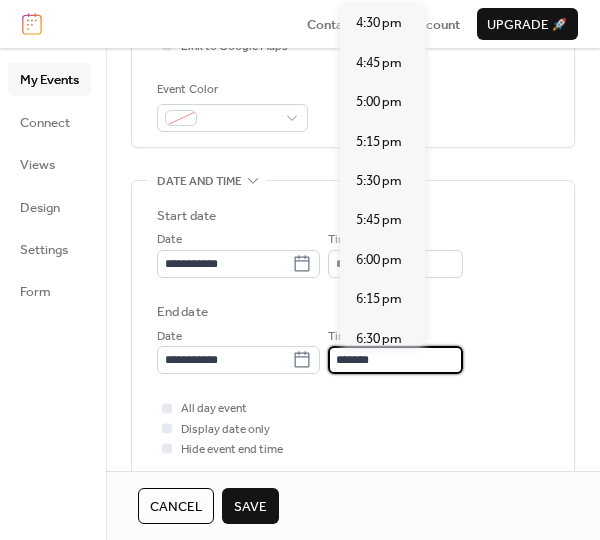 scroll, scrollTop: 600, scrollLeft: 0, axis: vertical 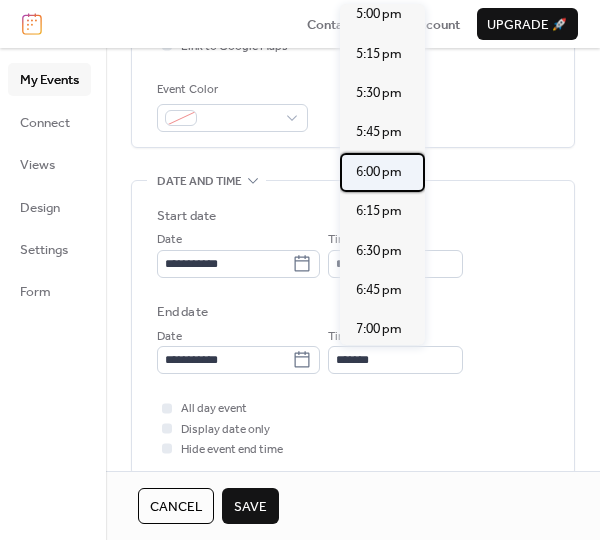 click on "6:00 pm" at bounding box center (379, 172) 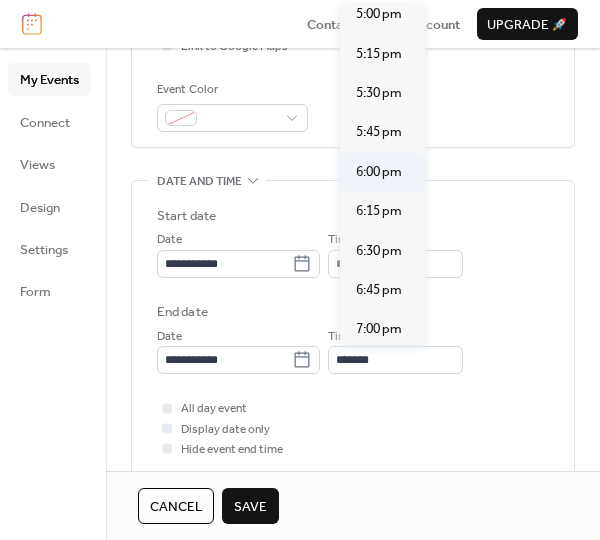type on "*******" 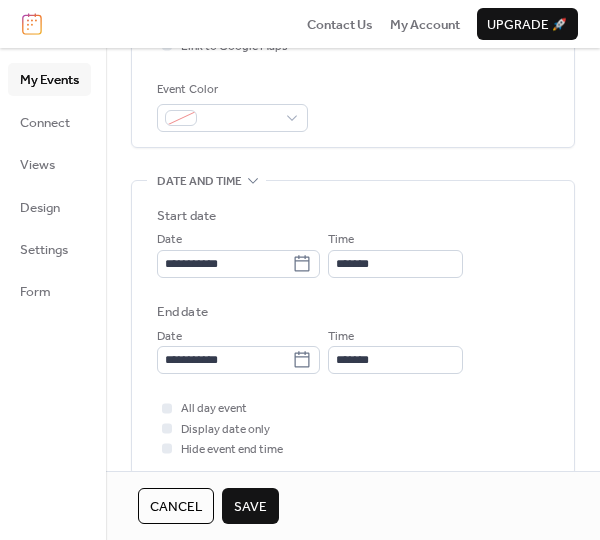 scroll, scrollTop: 100, scrollLeft: 0, axis: vertical 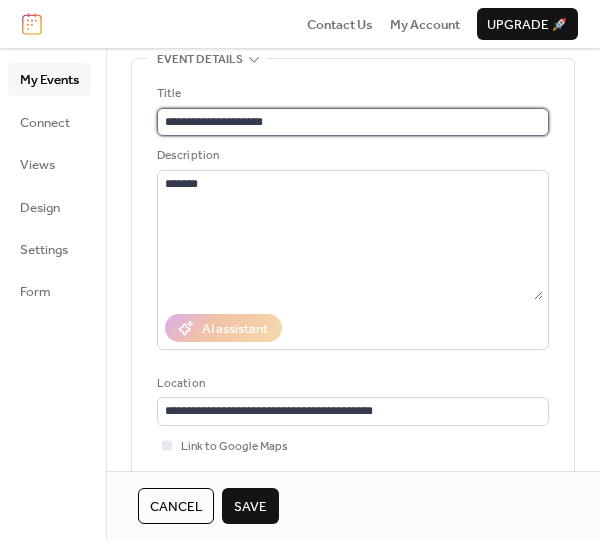click on "**********" at bounding box center (353, 122) 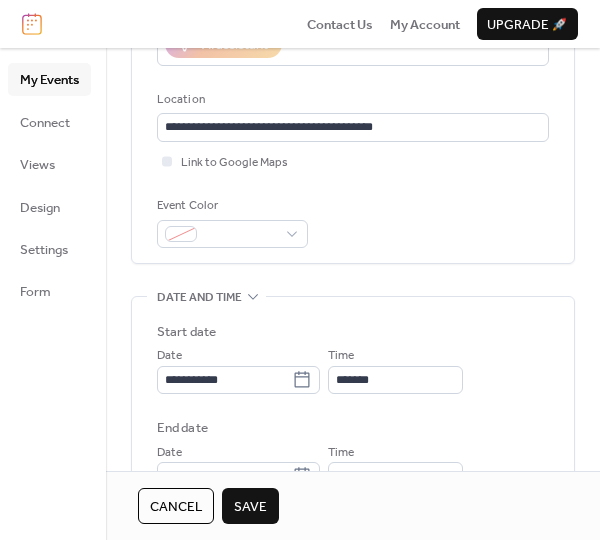 scroll, scrollTop: 500, scrollLeft: 0, axis: vertical 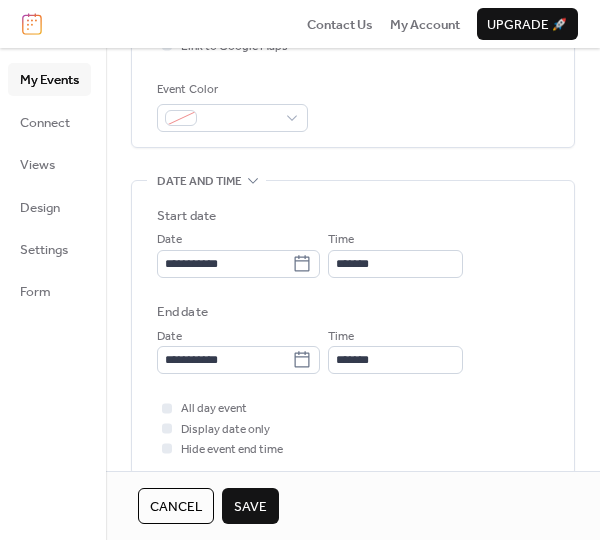 type on "**********" 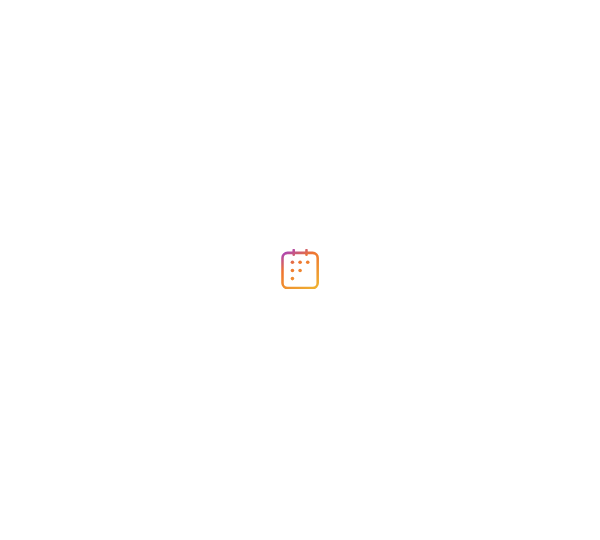 scroll, scrollTop: 0, scrollLeft: 0, axis: both 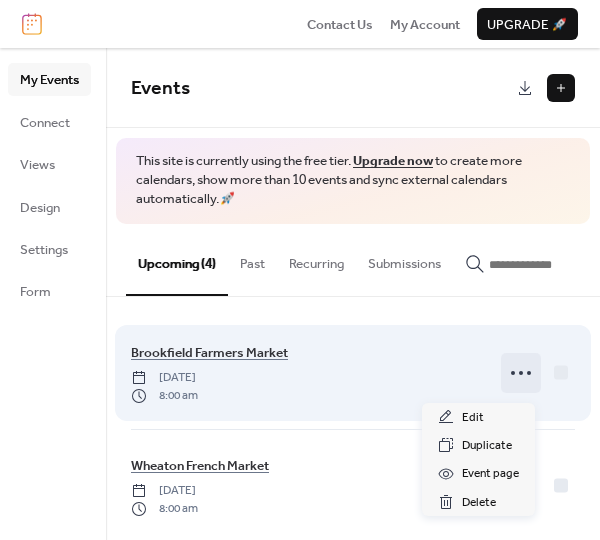 click 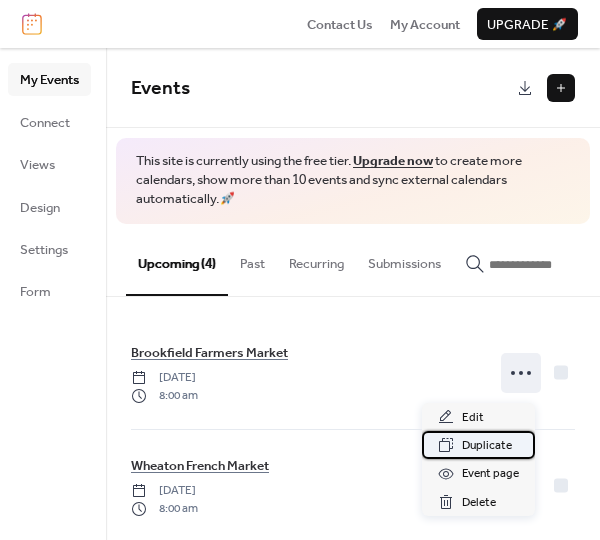 click on "Duplicate" at bounding box center [487, 446] 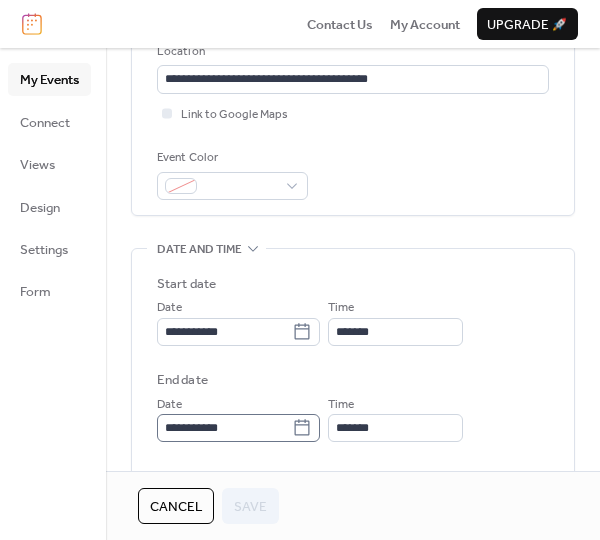 scroll, scrollTop: 500, scrollLeft: 0, axis: vertical 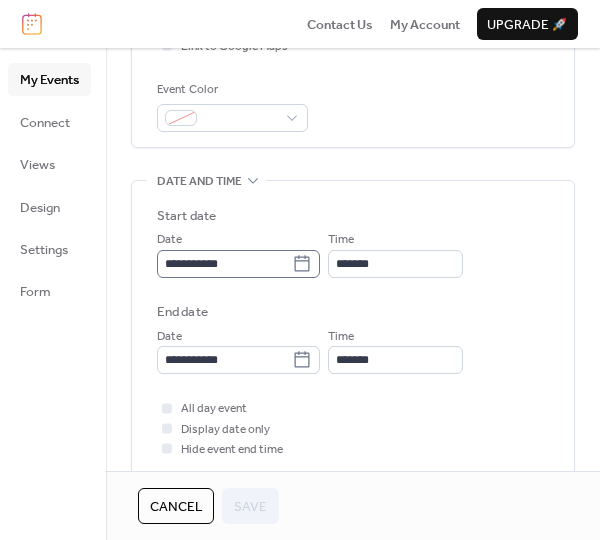 click 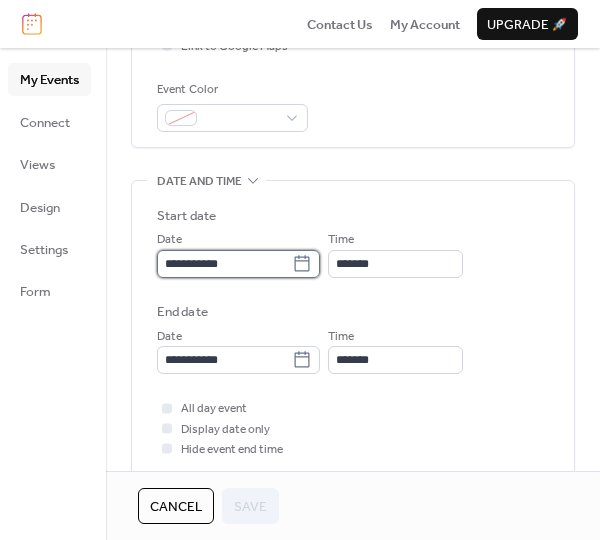 click on "**********" at bounding box center [224, 264] 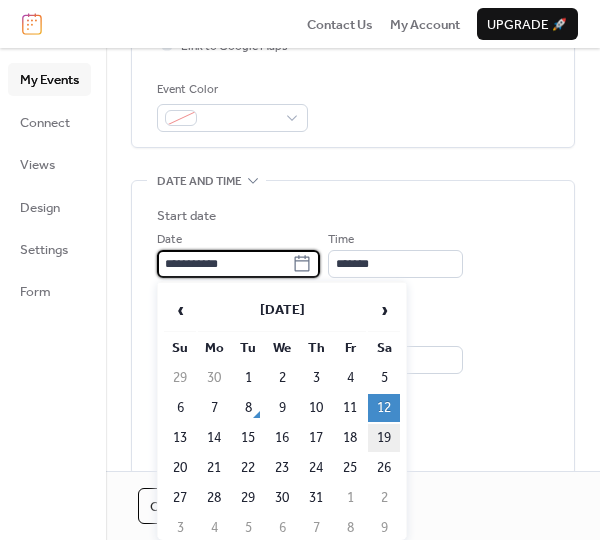 click on "19" at bounding box center (384, 438) 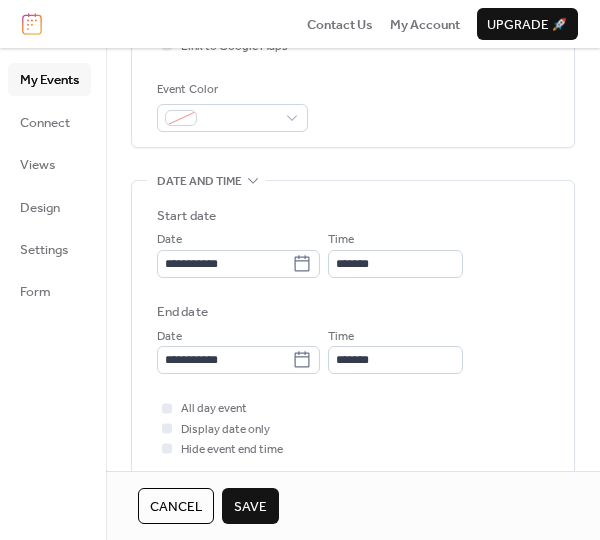 click on "Save" at bounding box center (250, 506) 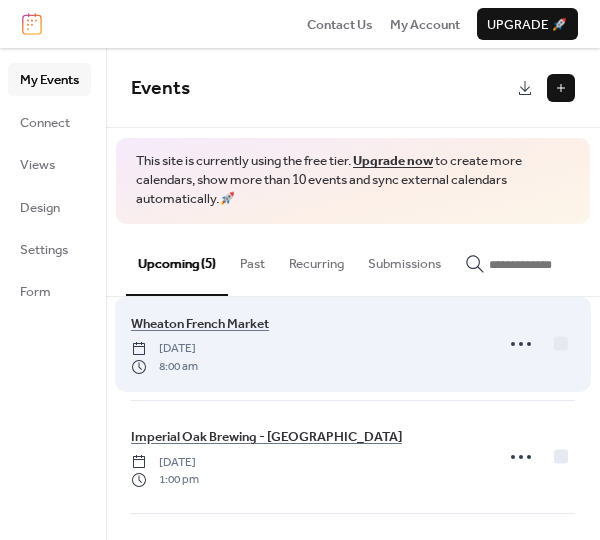 scroll, scrollTop: 100, scrollLeft: 0, axis: vertical 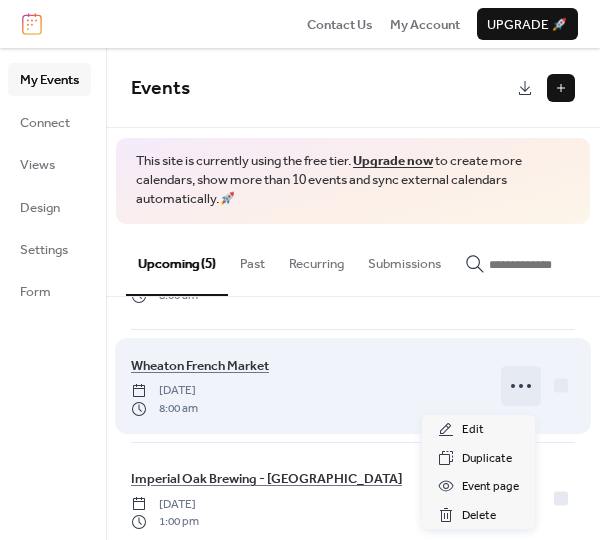 click 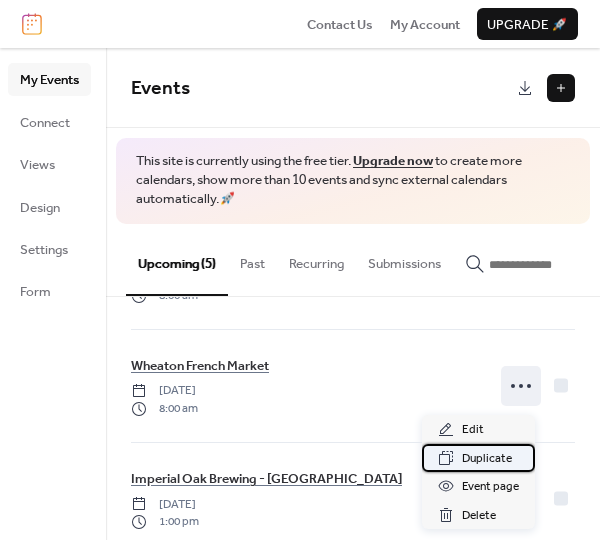 click on "Duplicate" at bounding box center [487, 459] 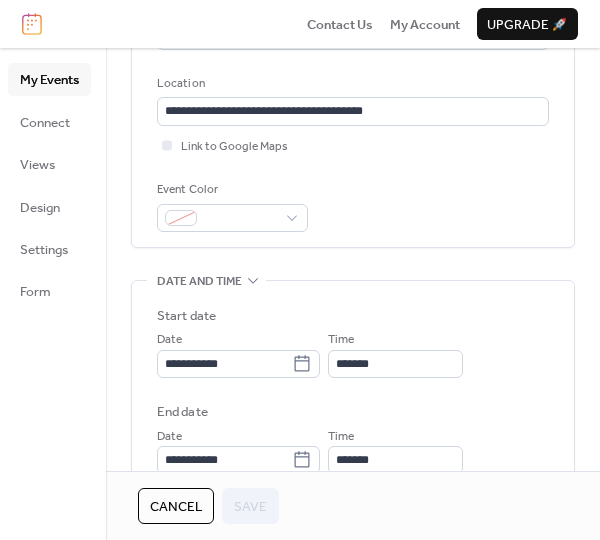 scroll, scrollTop: 500, scrollLeft: 0, axis: vertical 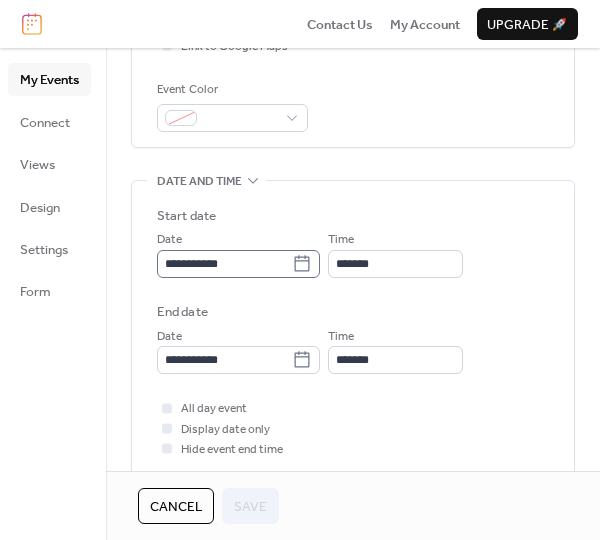 click 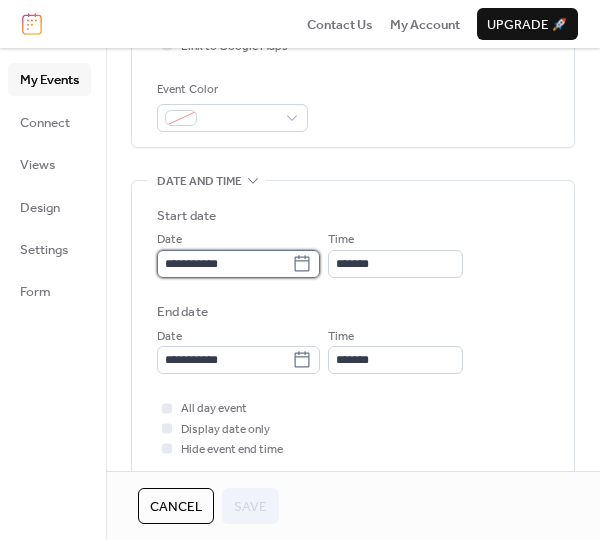 click on "**********" at bounding box center (224, 264) 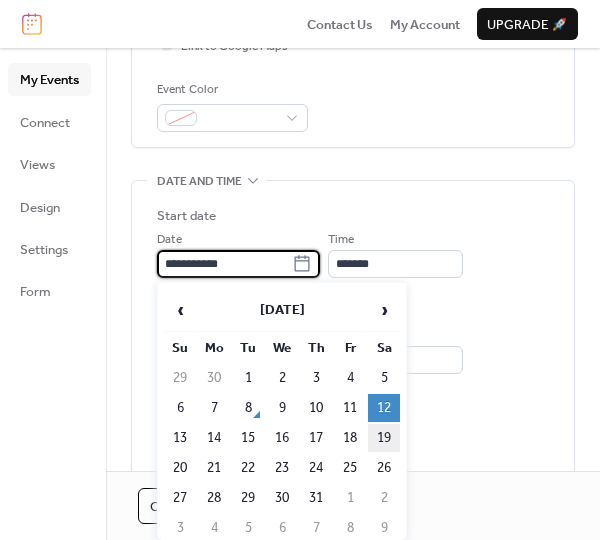 click on "19" at bounding box center [384, 438] 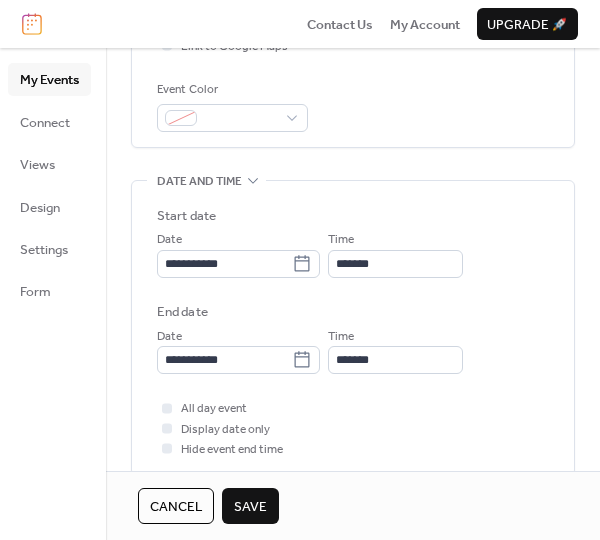 click on "Save" at bounding box center (250, 507) 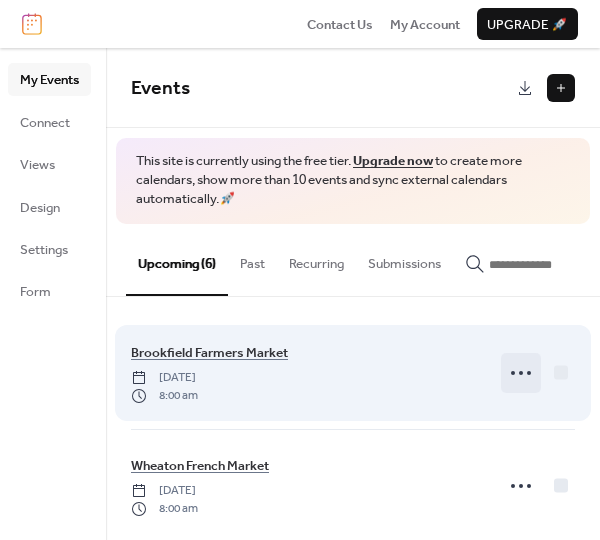 click 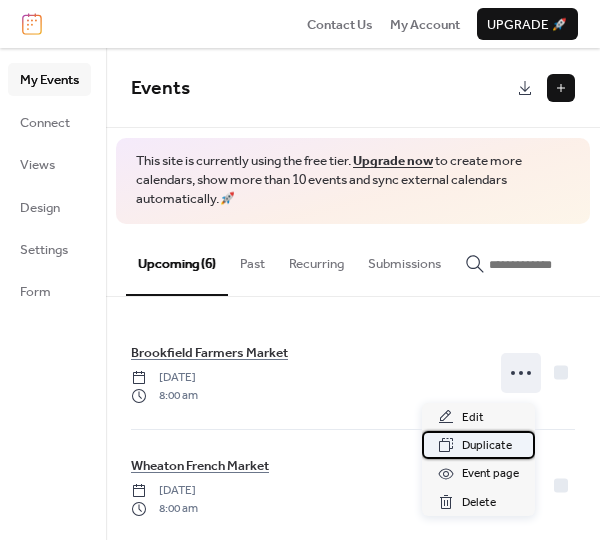 click on "Duplicate" at bounding box center [478, 445] 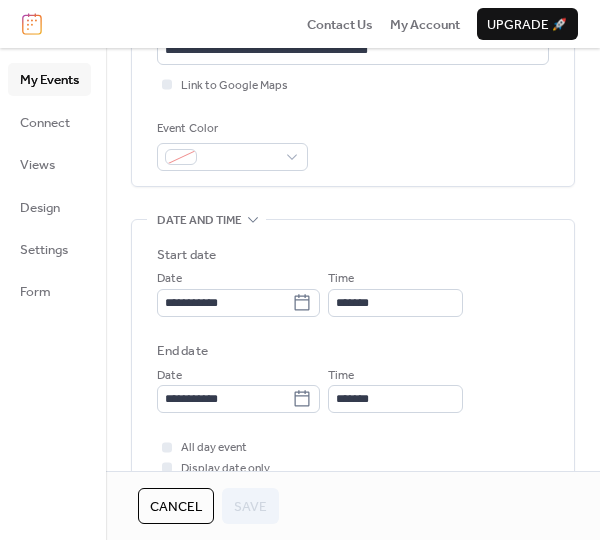 scroll, scrollTop: 500, scrollLeft: 0, axis: vertical 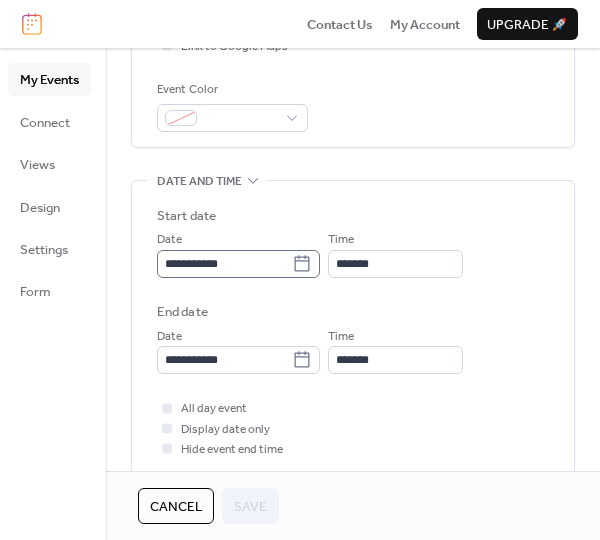 click 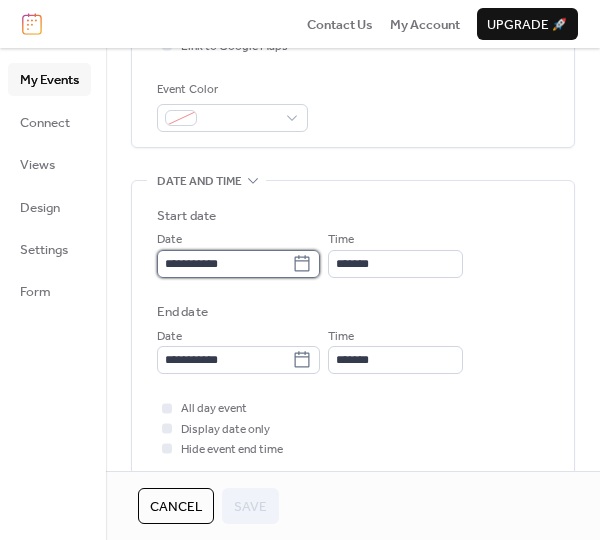 click on "**********" at bounding box center [224, 264] 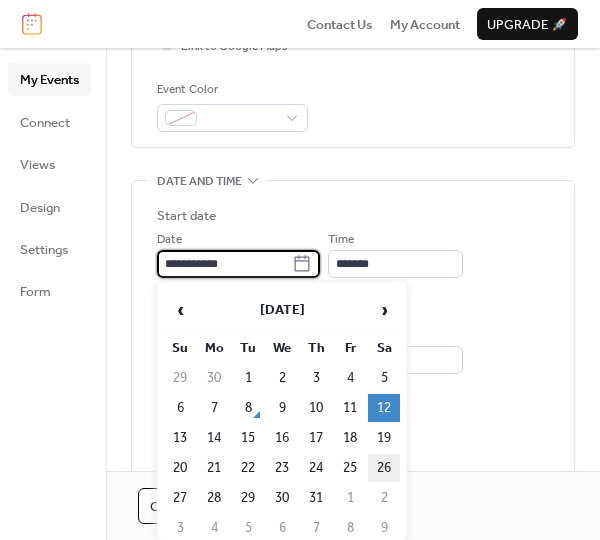 click on "26" at bounding box center (384, 468) 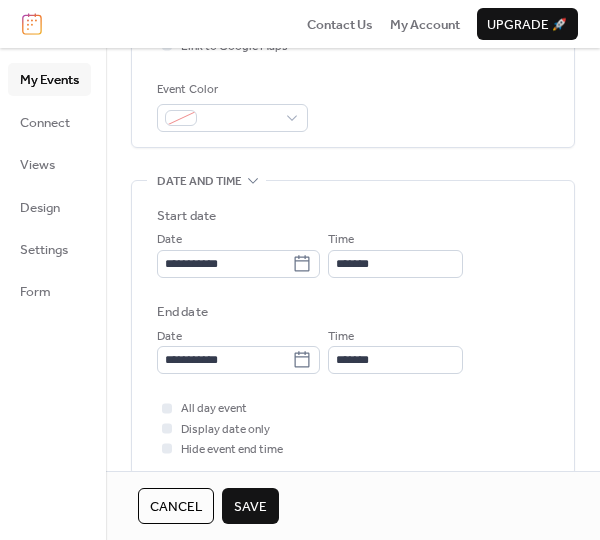 click on "Save" at bounding box center (250, 507) 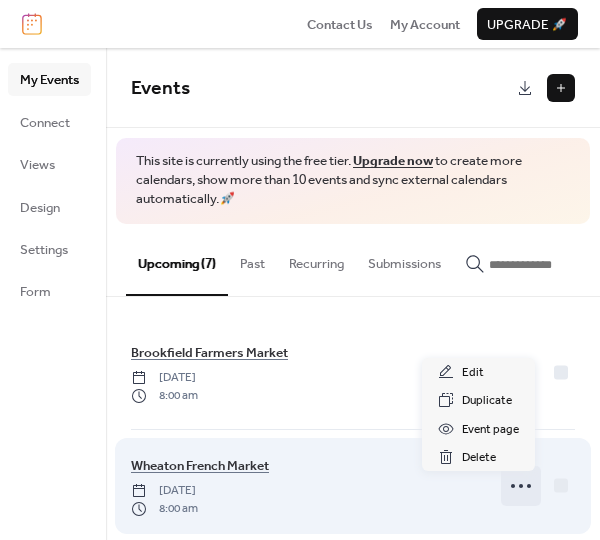 click 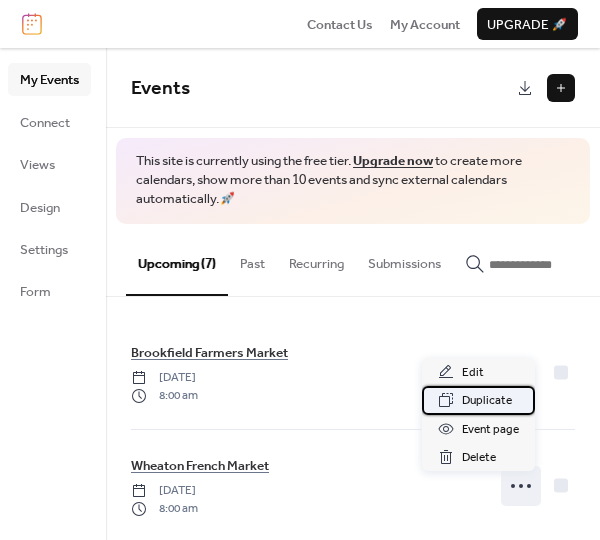 click on "Duplicate" at bounding box center [487, 401] 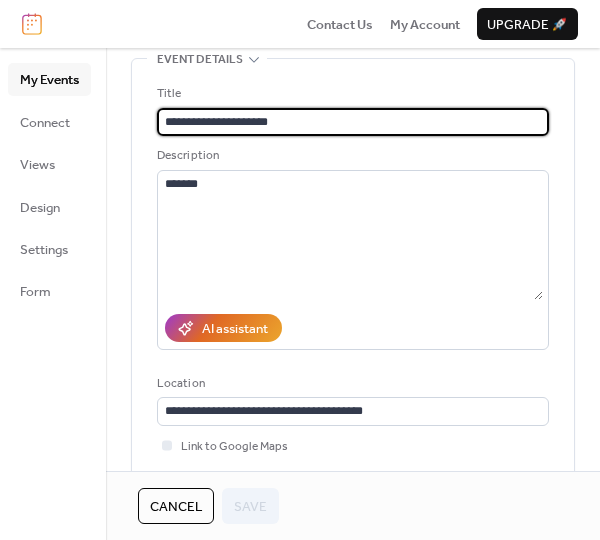 scroll, scrollTop: 400, scrollLeft: 0, axis: vertical 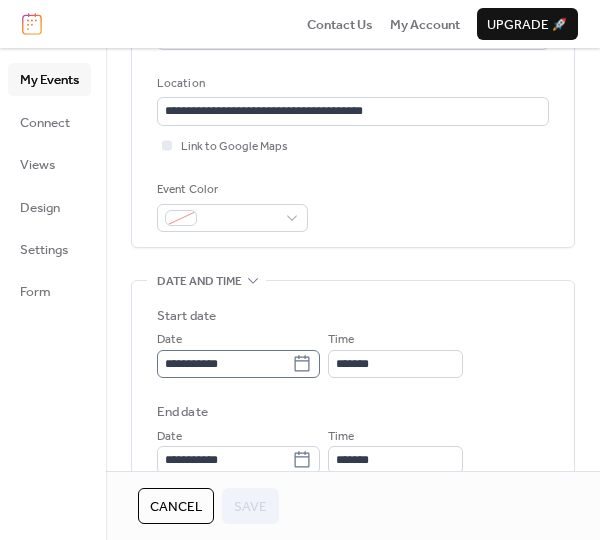 click 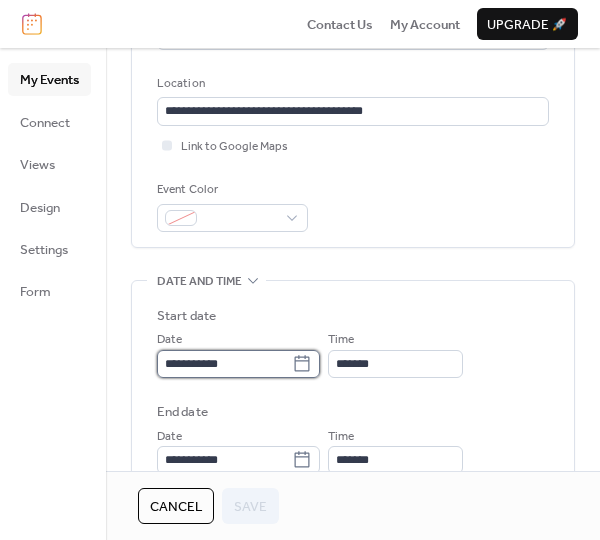 click on "**********" at bounding box center [224, 364] 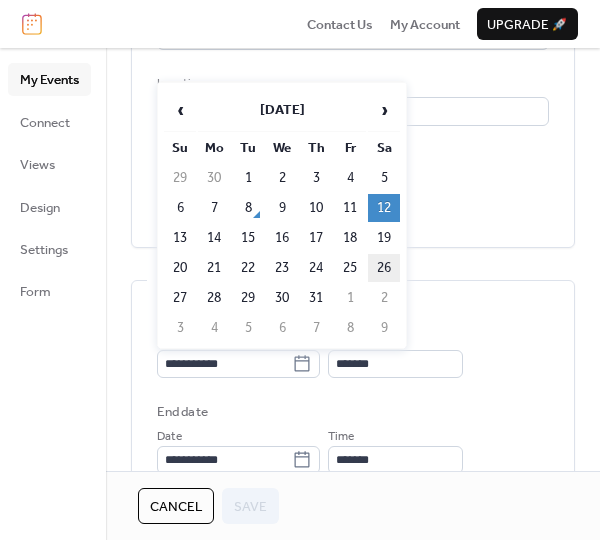 click on "26" at bounding box center (384, 268) 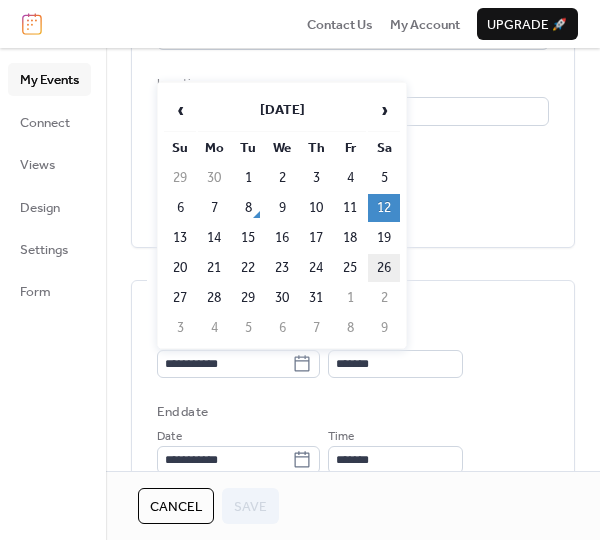 type on "**********" 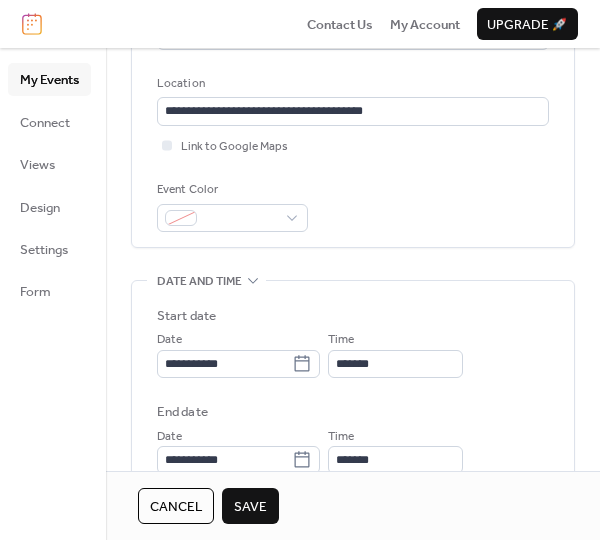 click on "Save" at bounding box center (250, 507) 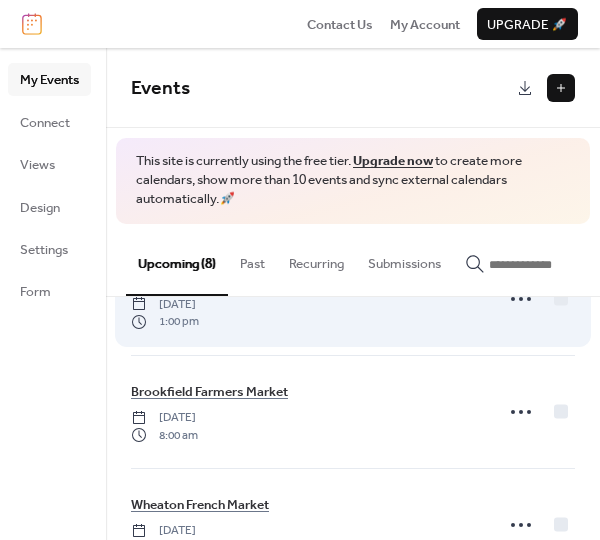 scroll, scrollTop: 500, scrollLeft: 0, axis: vertical 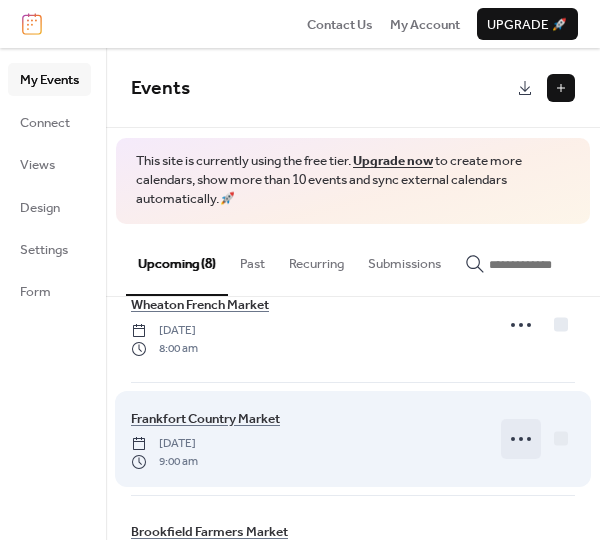 click 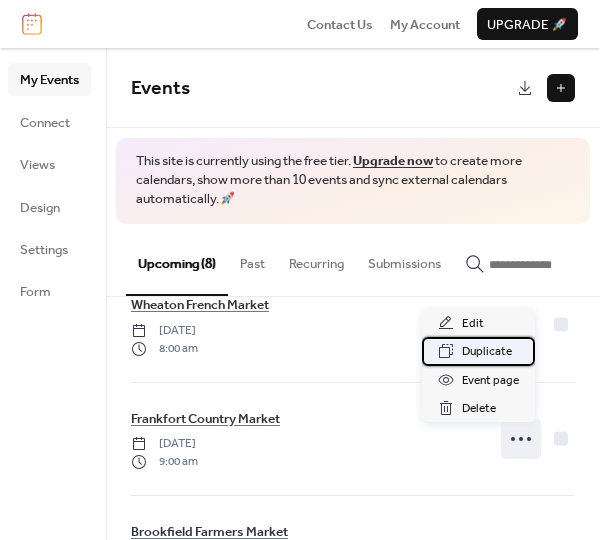 click on "Duplicate" at bounding box center (487, 352) 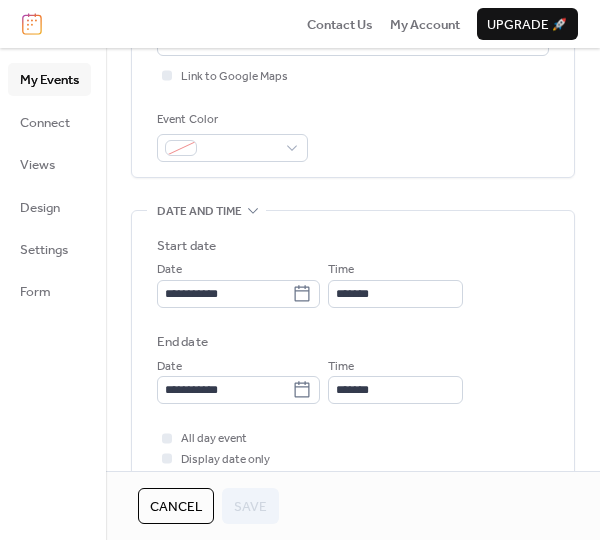 scroll, scrollTop: 500, scrollLeft: 0, axis: vertical 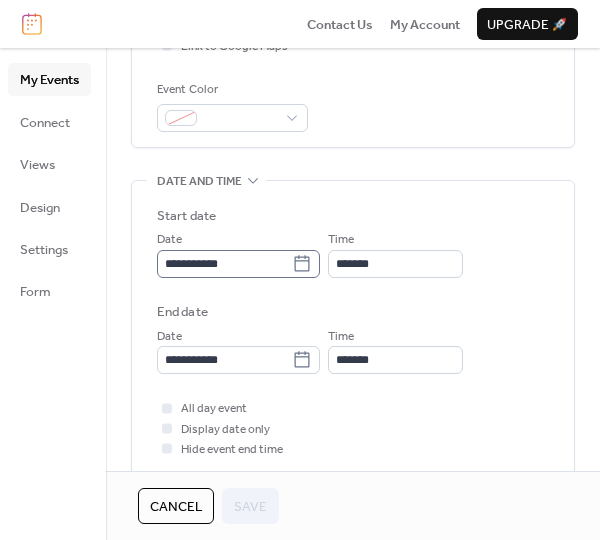 click 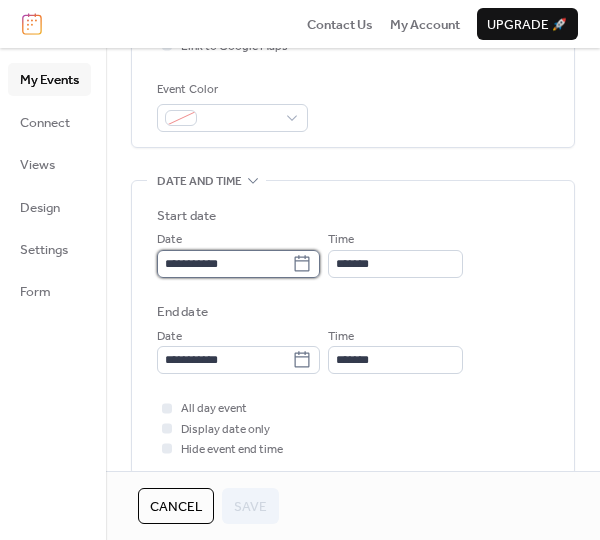 click on "**********" at bounding box center [224, 264] 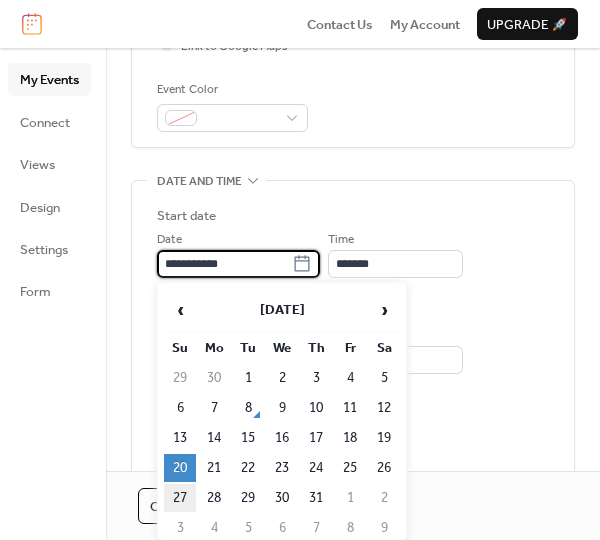 click on "27" at bounding box center [180, 498] 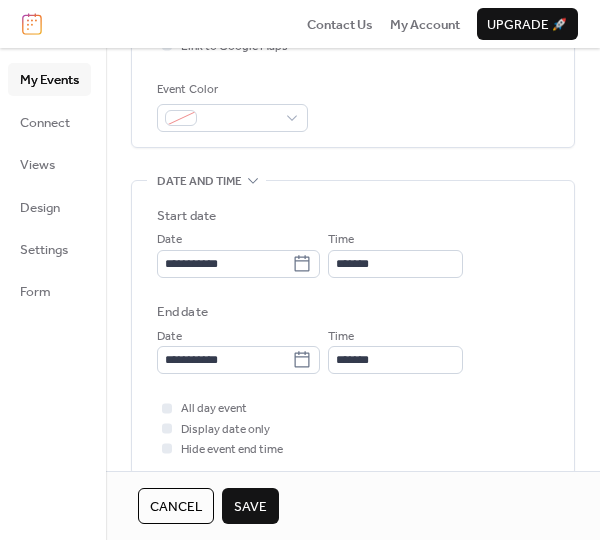 click on "Save" at bounding box center [250, 507] 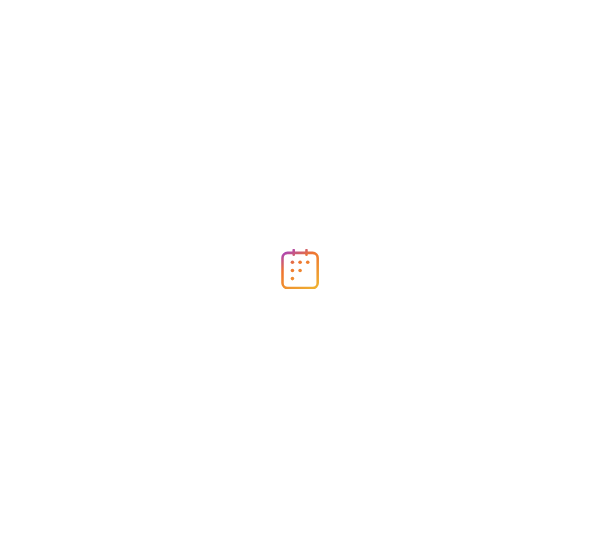 scroll, scrollTop: 0, scrollLeft: 0, axis: both 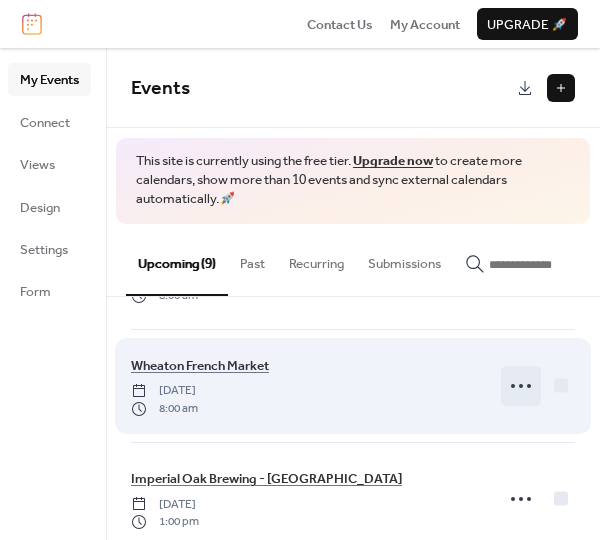 click 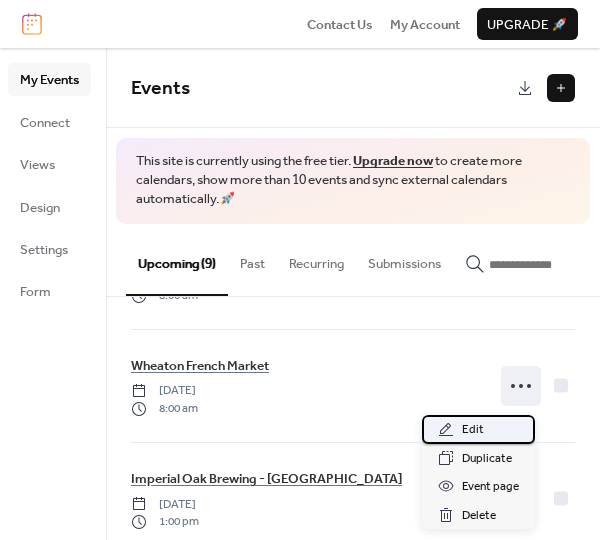click on "Edit" at bounding box center [478, 429] 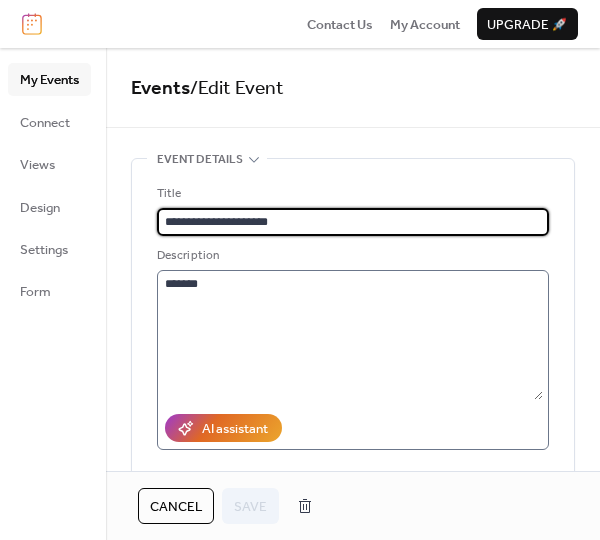 scroll, scrollTop: 300, scrollLeft: 0, axis: vertical 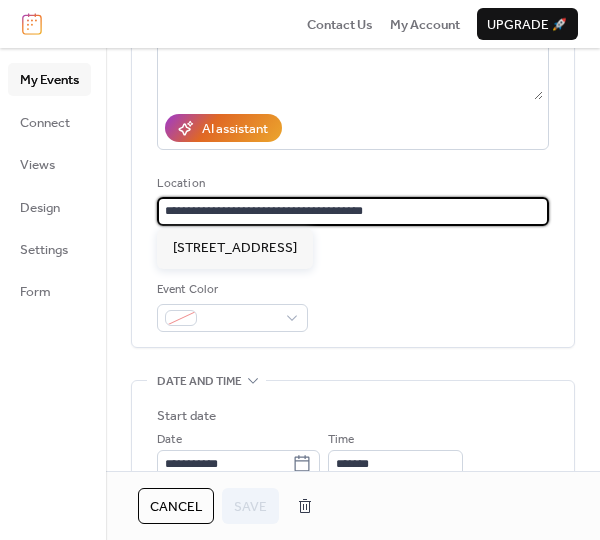 drag, startPoint x: 402, startPoint y: 213, endPoint x: 120, endPoint y: 207, distance: 282.0638 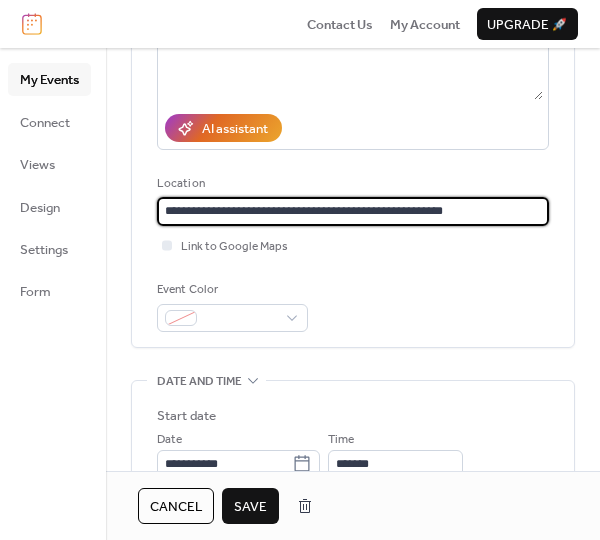 click on "**********" at bounding box center [353, 211] 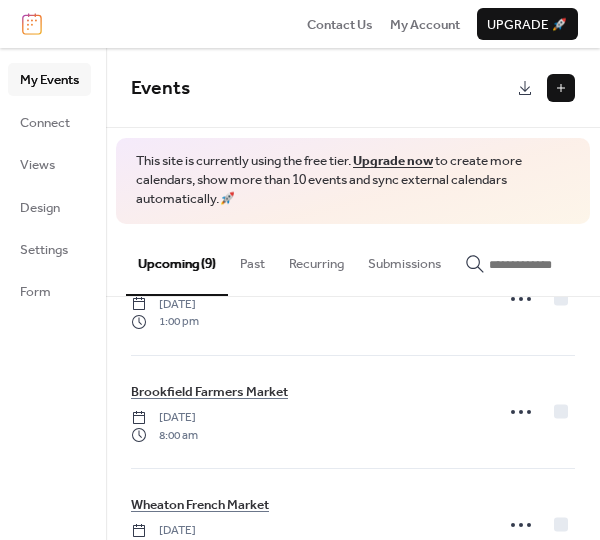 scroll, scrollTop: 400, scrollLeft: 0, axis: vertical 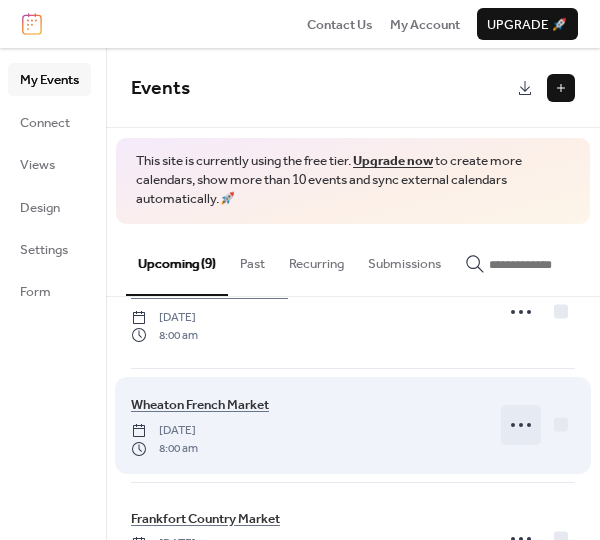 click 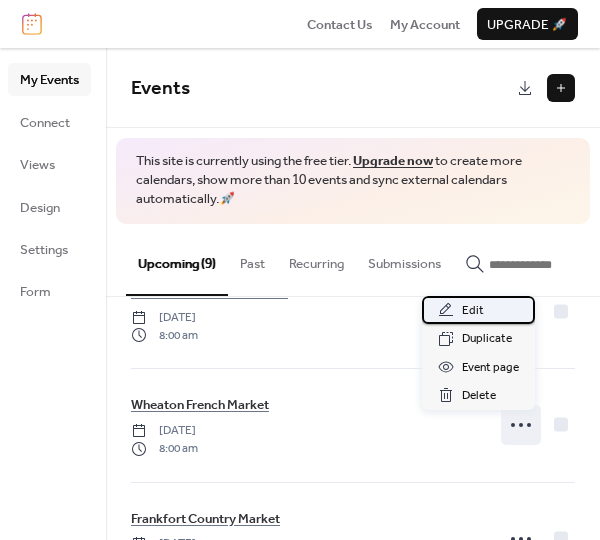 click on "Edit" at bounding box center [473, 311] 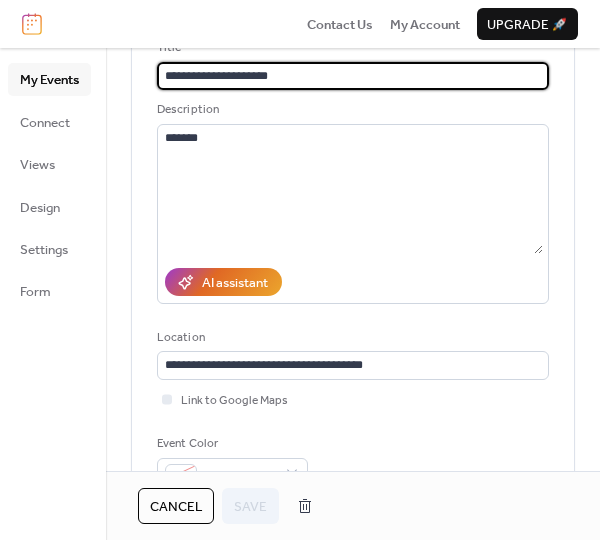 scroll, scrollTop: 200, scrollLeft: 0, axis: vertical 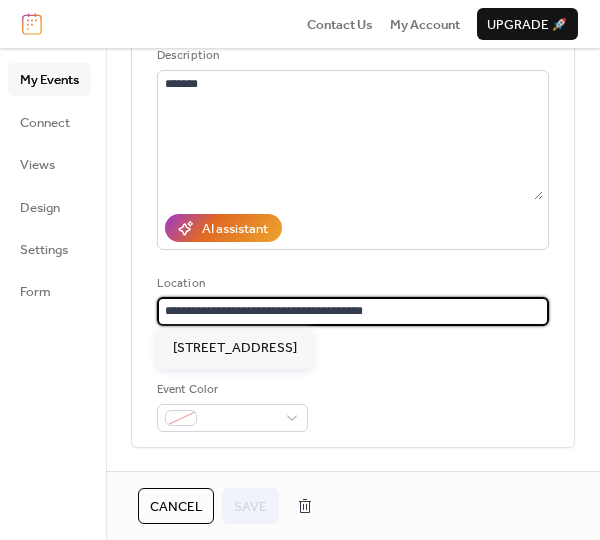 drag, startPoint x: 92, startPoint y: 311, endPoint x: 48, endPoint y: 309, distance: 44.04543 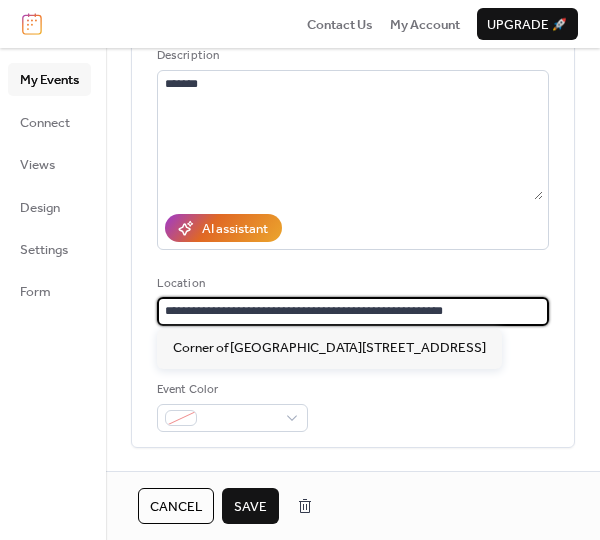 click on "**********" at bounding box center (353, 311) 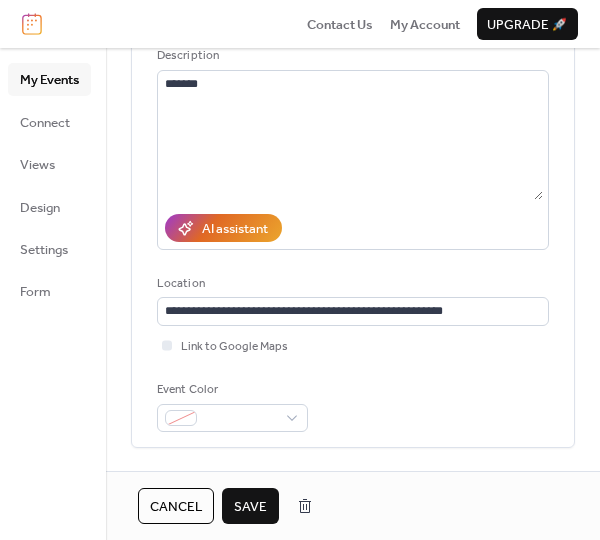 click on "AI assistant" at bounding box center (353, 228) 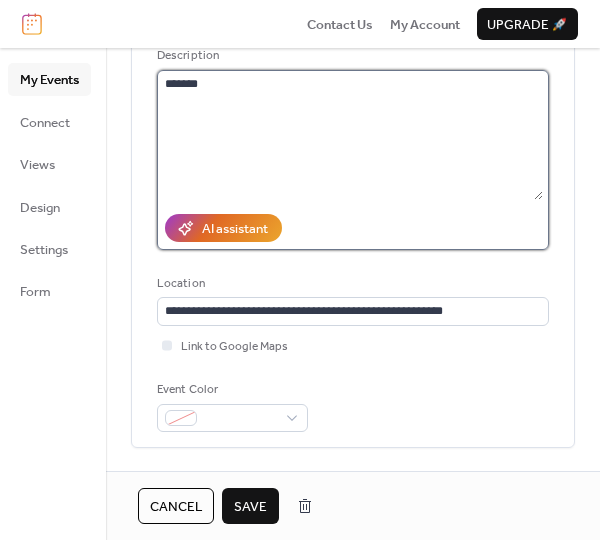 click on "*******" at bounding box center (350, 135) 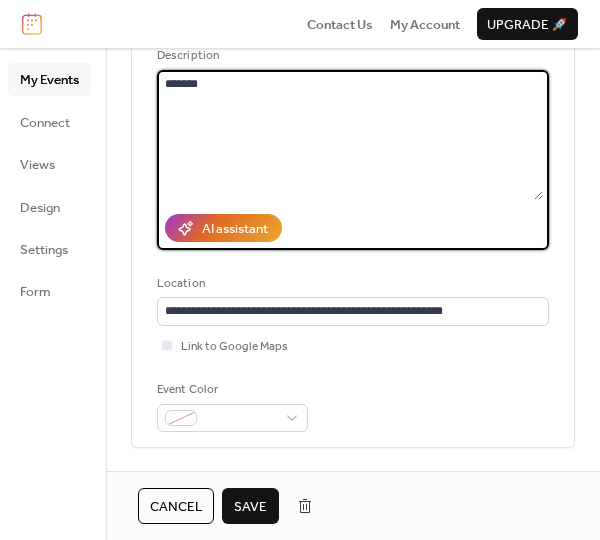 click on "Save" at bounding box center (250, 507) 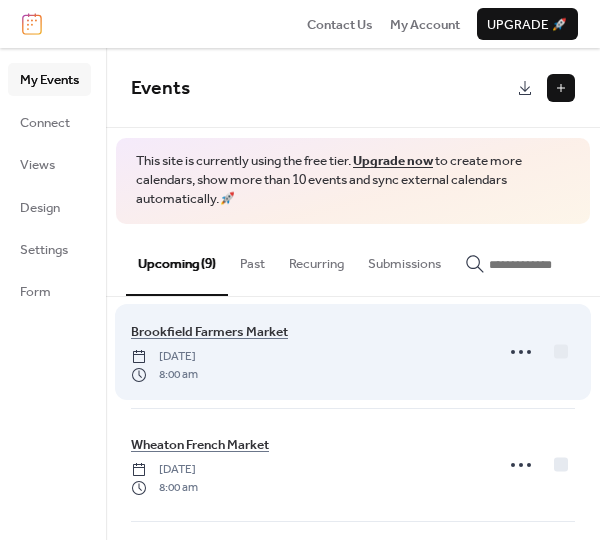 scroll, scrollTop: 800, scrollLeft: 0, axis: vertical 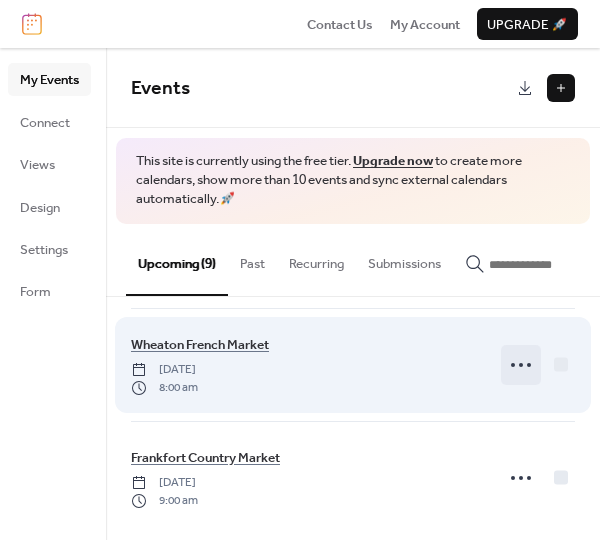 click 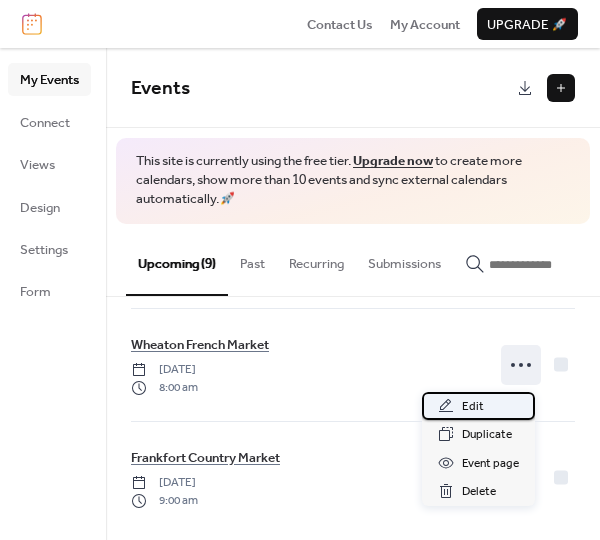 click on "Edit" at bounding box center (473, 407) 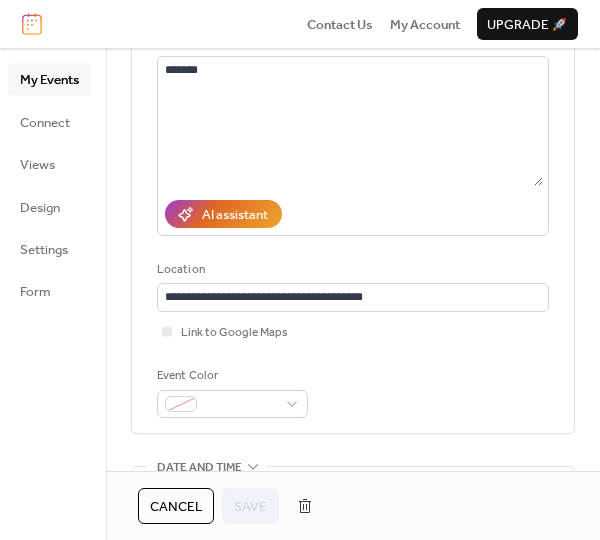 scroll, scrollTop: 300, scrollLeft: 0, axis: vertical 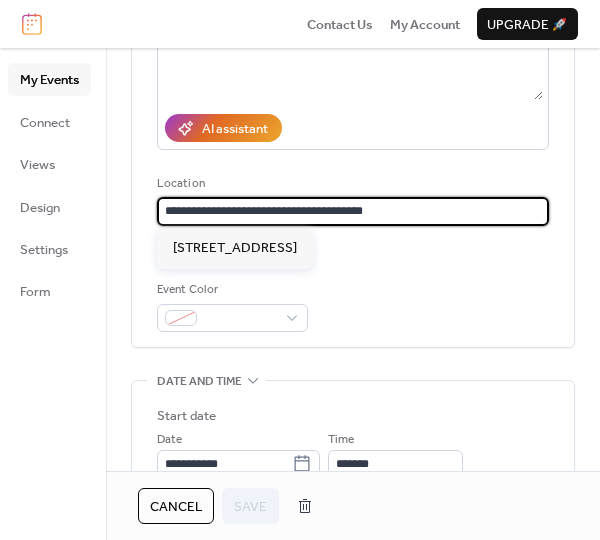 drag, startPoint x: 409, startPoint y: 218, endPoint x: 40, endPoint y: 223, distance: 369.03387 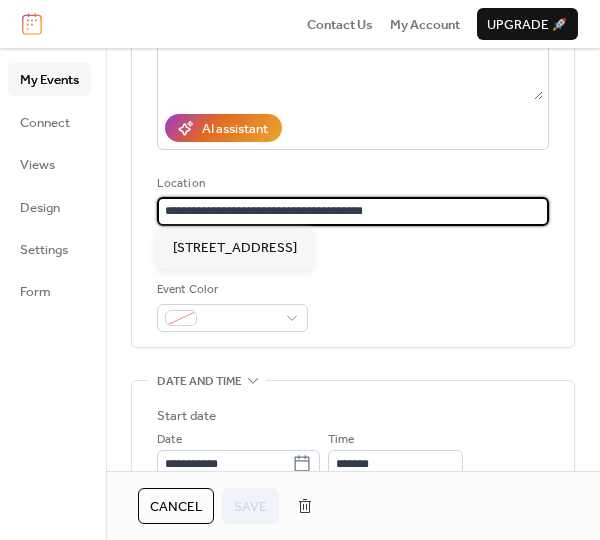 paste on "**********" 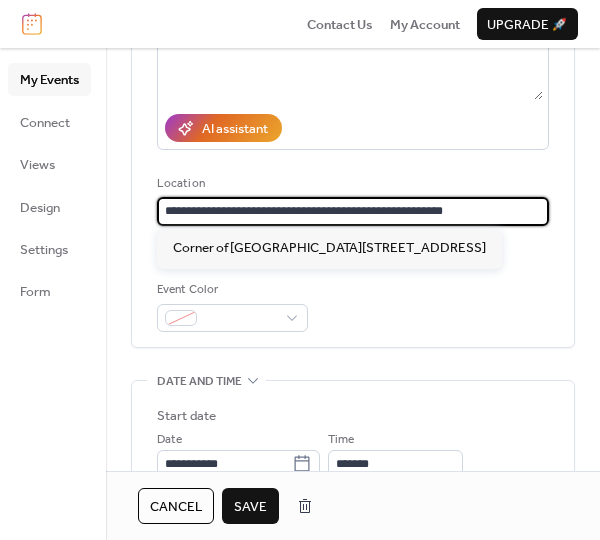 type on "**********" 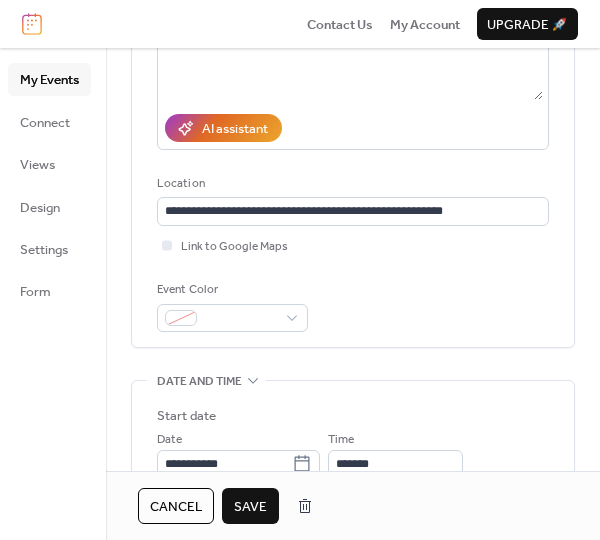 scroll, scrollTop: 0, scrollLeft: 0, axis: both 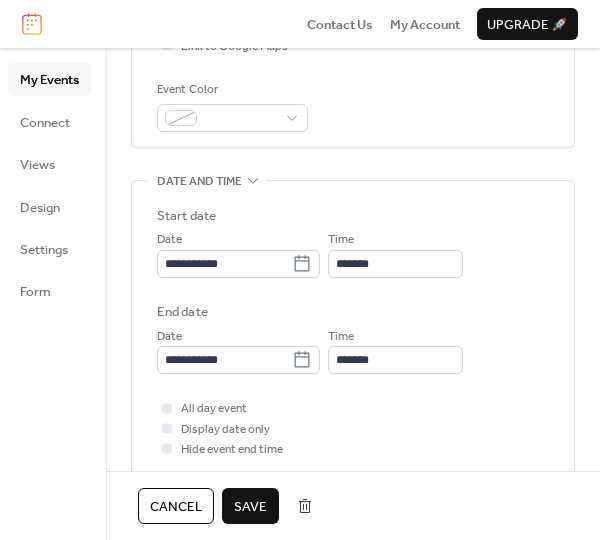 click on "Save" at bounding box center [250, 507] 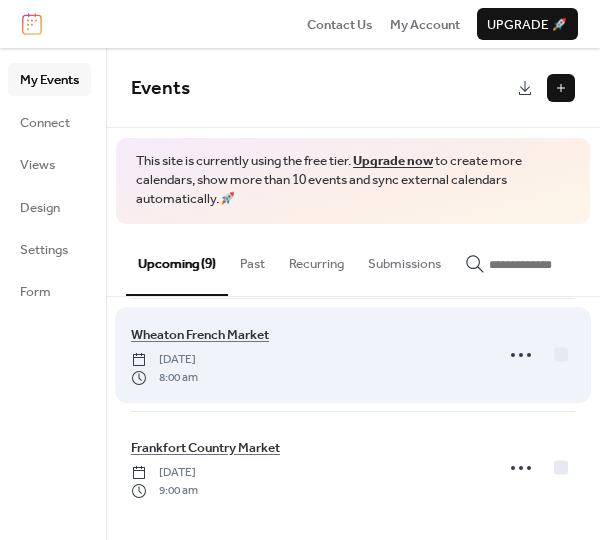 scroll, scrollTop: 816, scrollLeft: 0, axis: vertical 